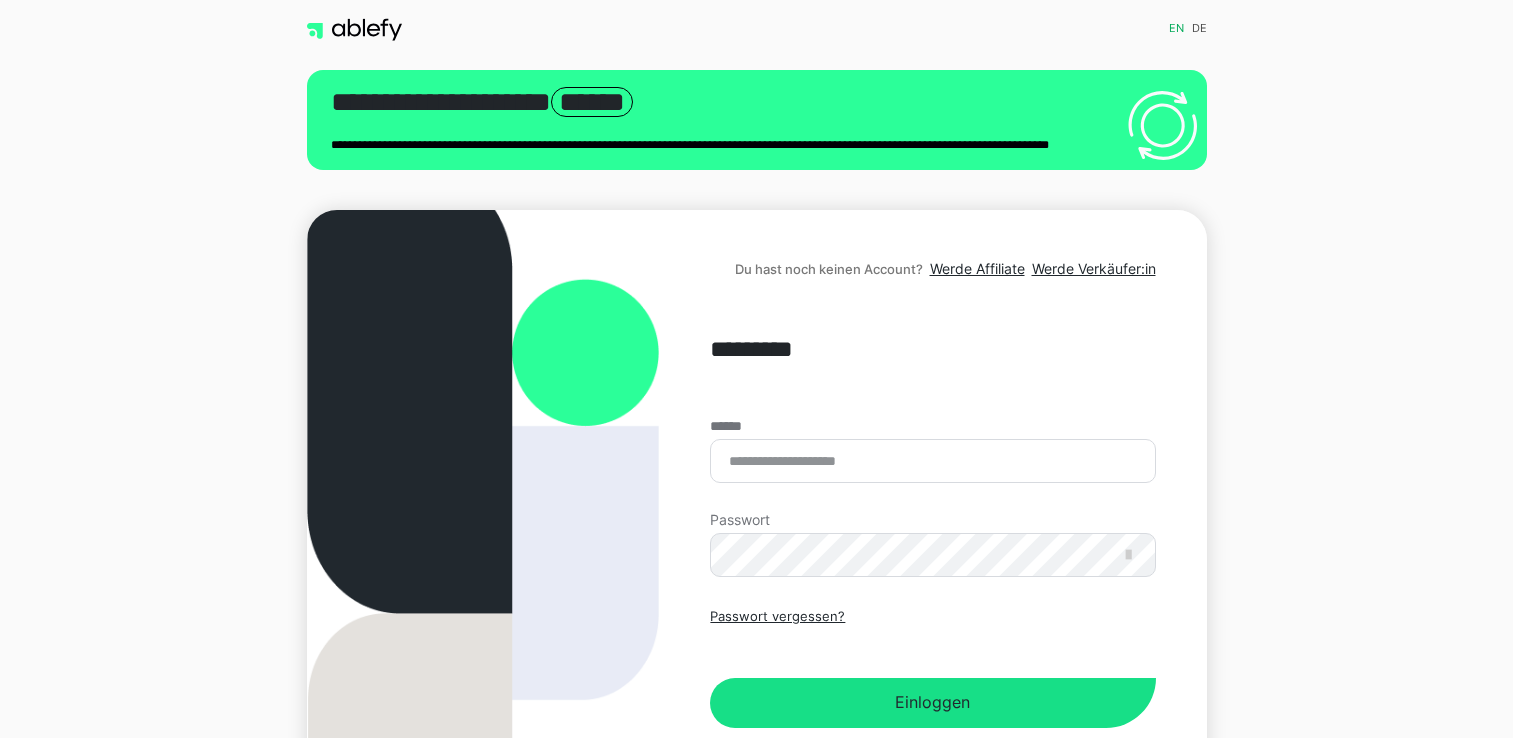 scroll, scrollTop: 0, scrollLeft: 0, axis: both 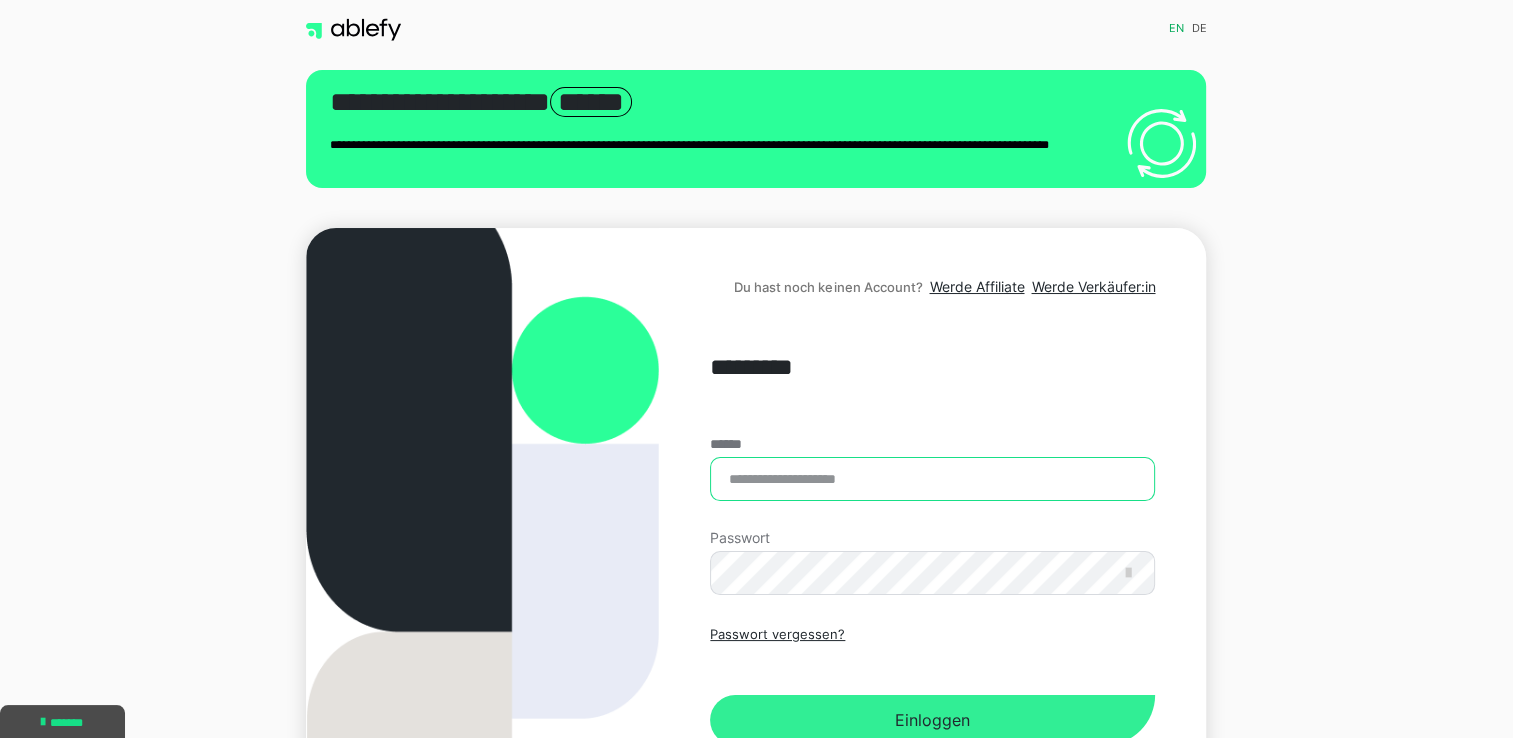 type on "**********" 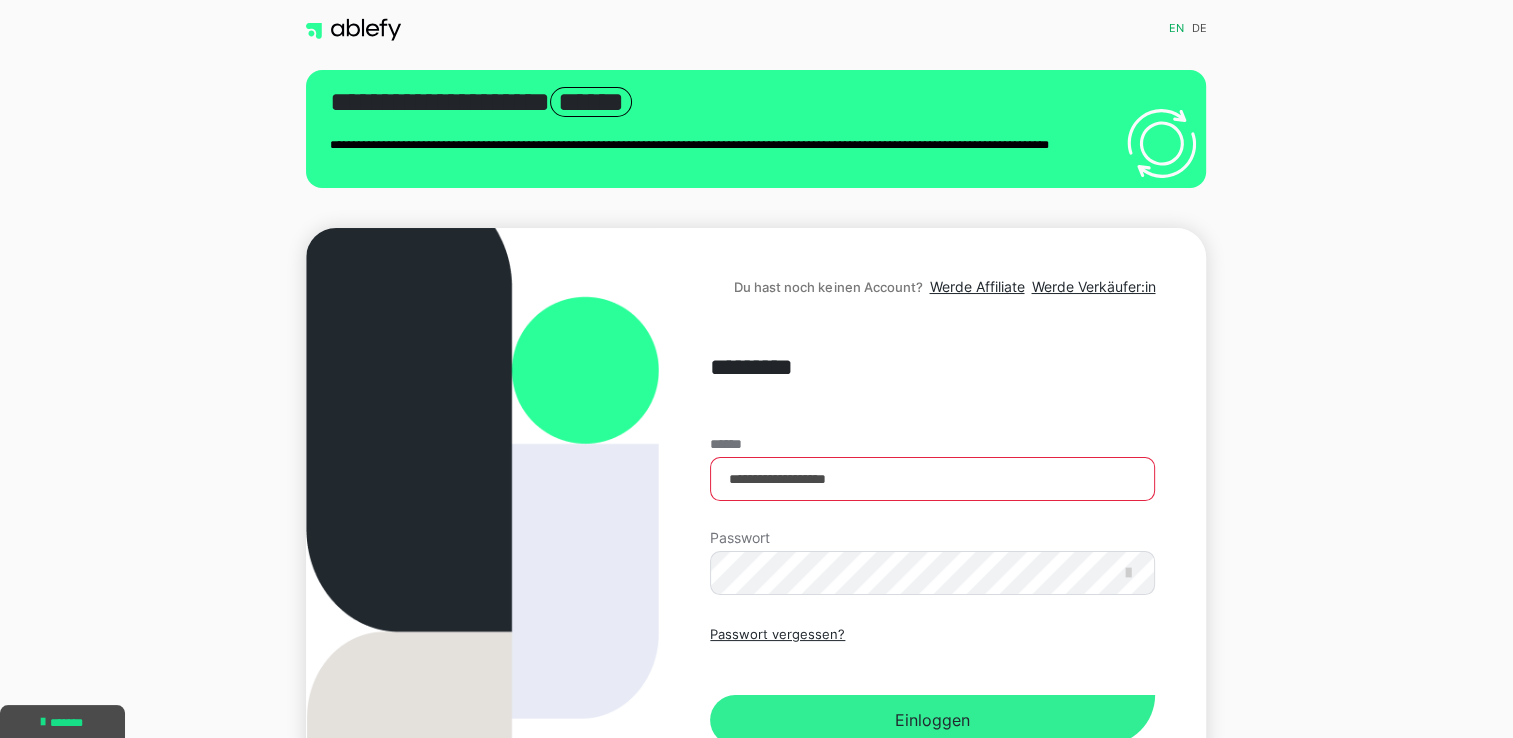 click on "Einloggen" at bounding box center [932, 720] 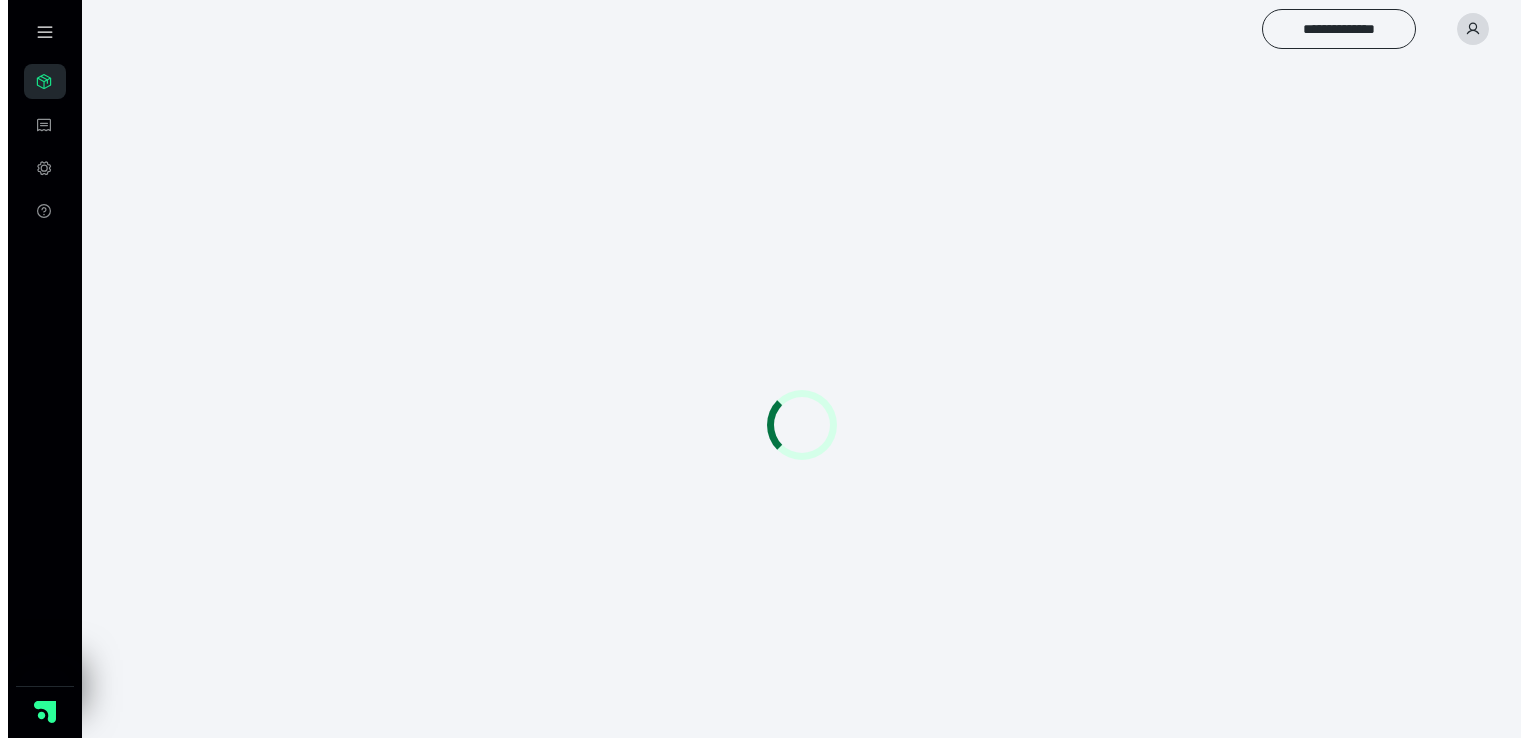 scroll, scrollTop: 0, scrollLeft: 0, axis: both 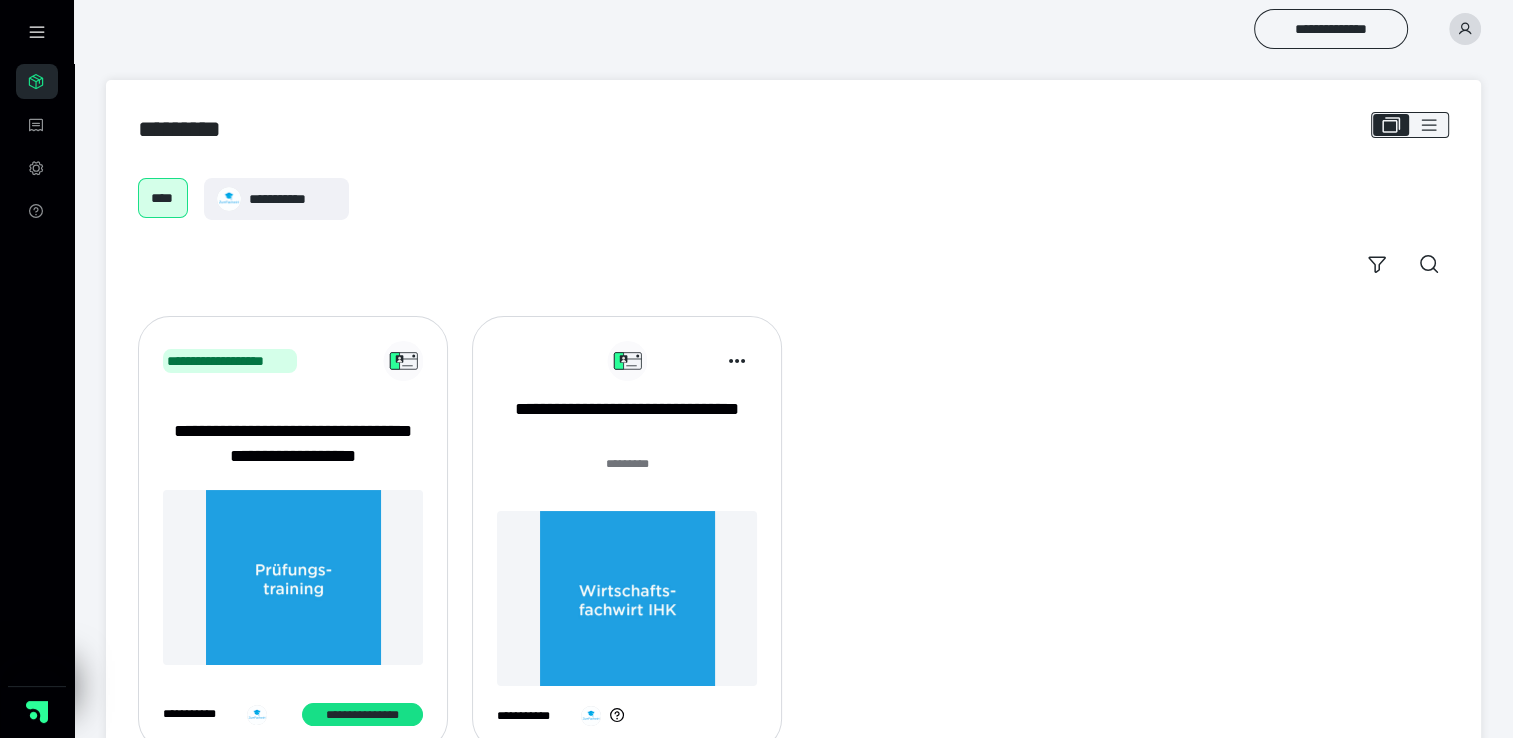 click at bounding box center (627, 598) 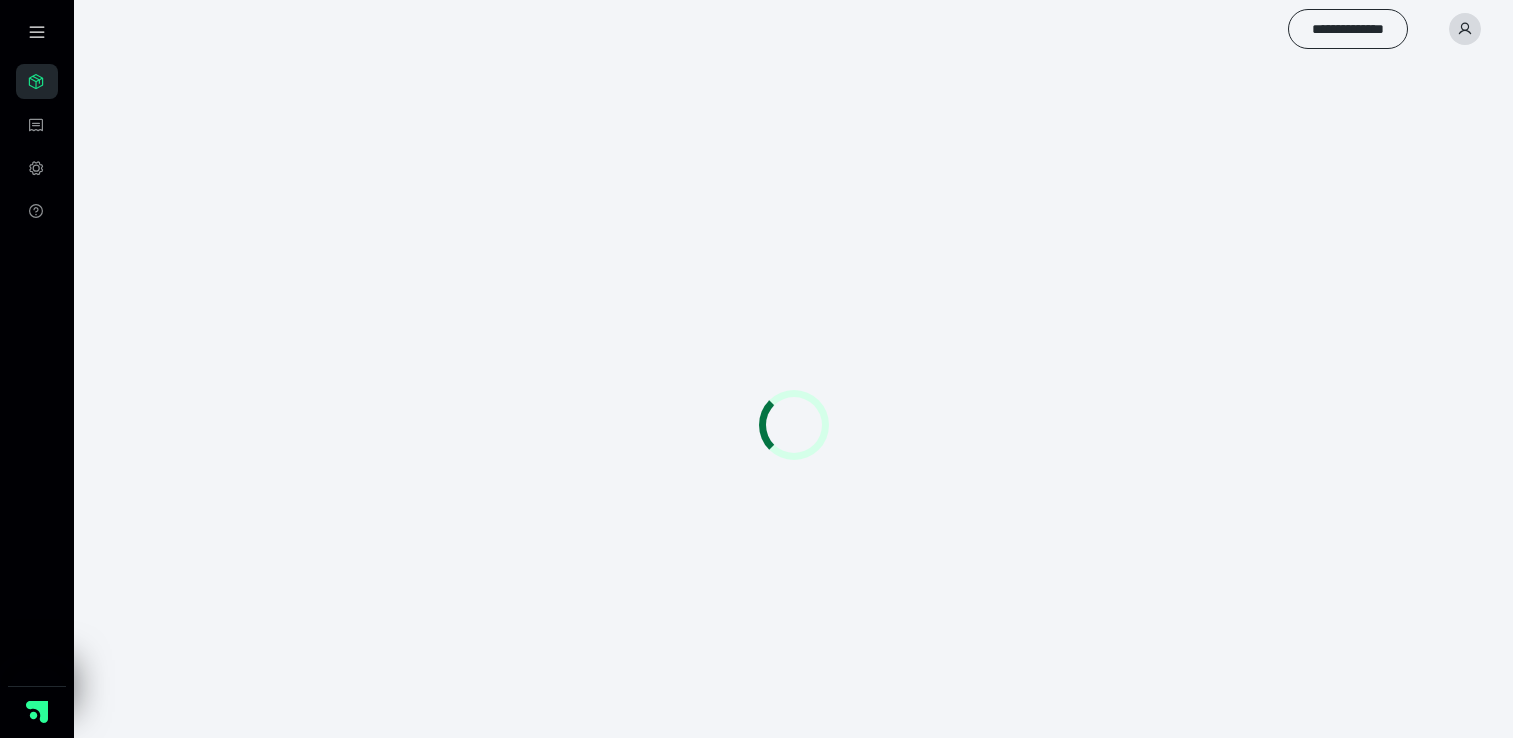 scroll, scrollTop: 0, scrollLeft: 0, axis: both 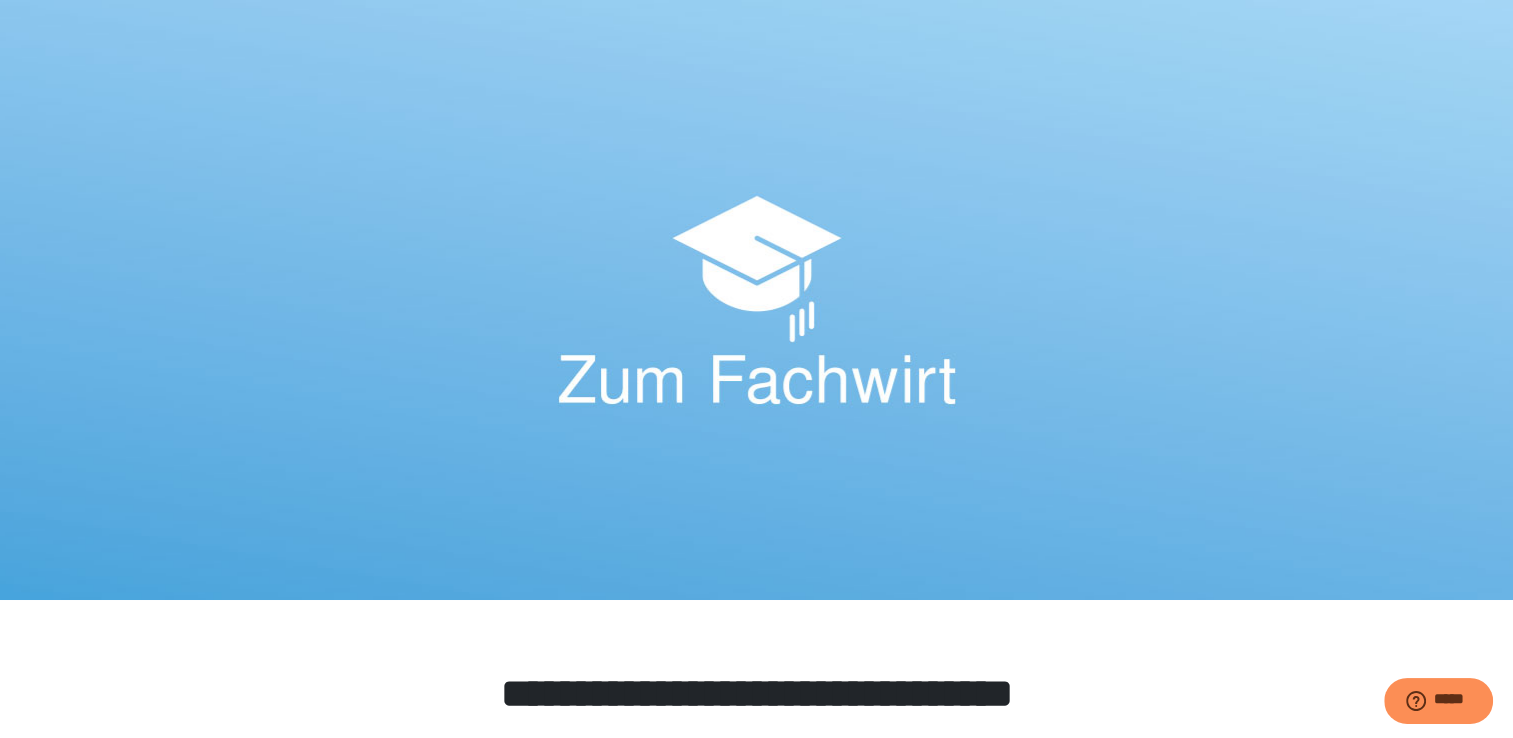 click at bounding box center (756, 300) 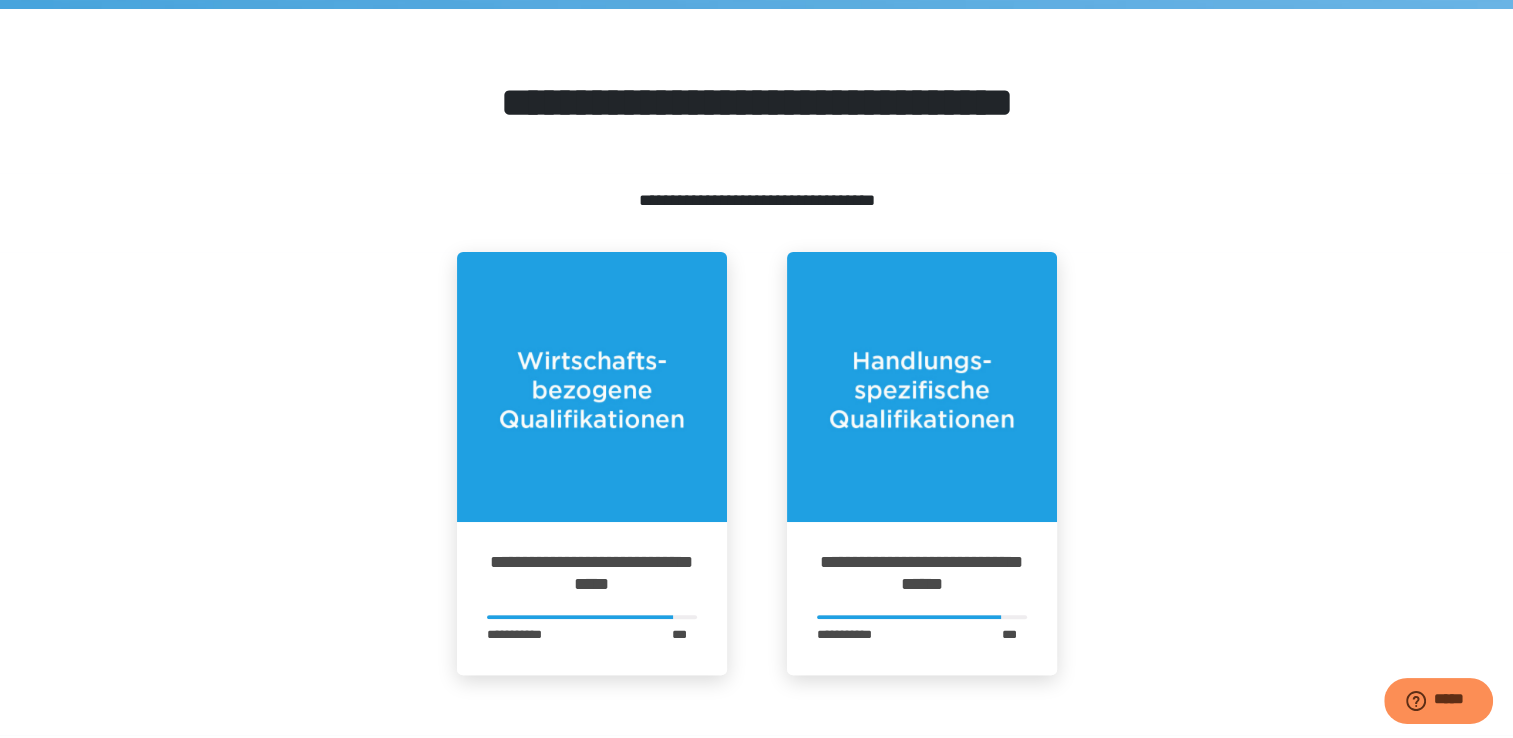scroll, scrollTop: 600, scrollLeft: 0, axis: vertical 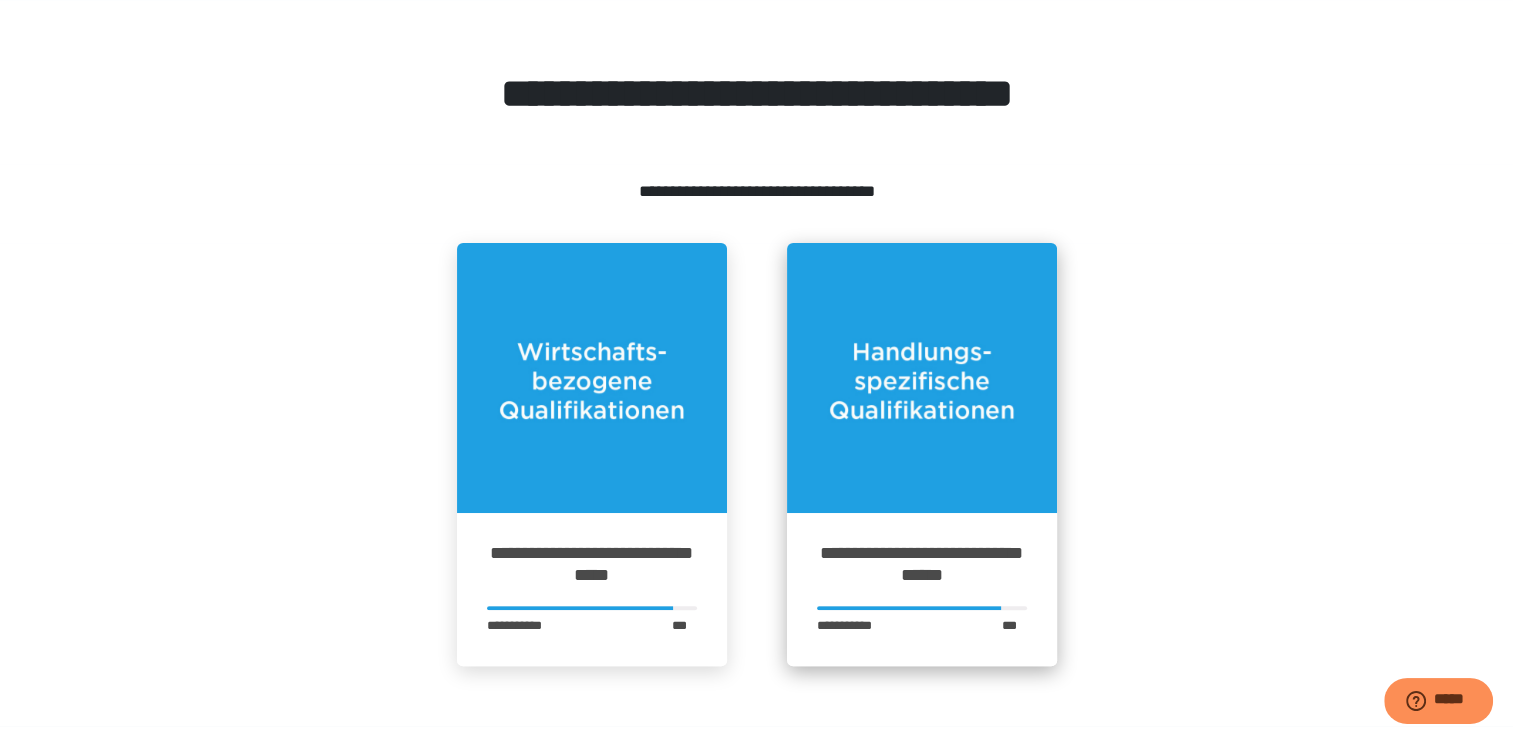 click at bounding box center [922, 378] 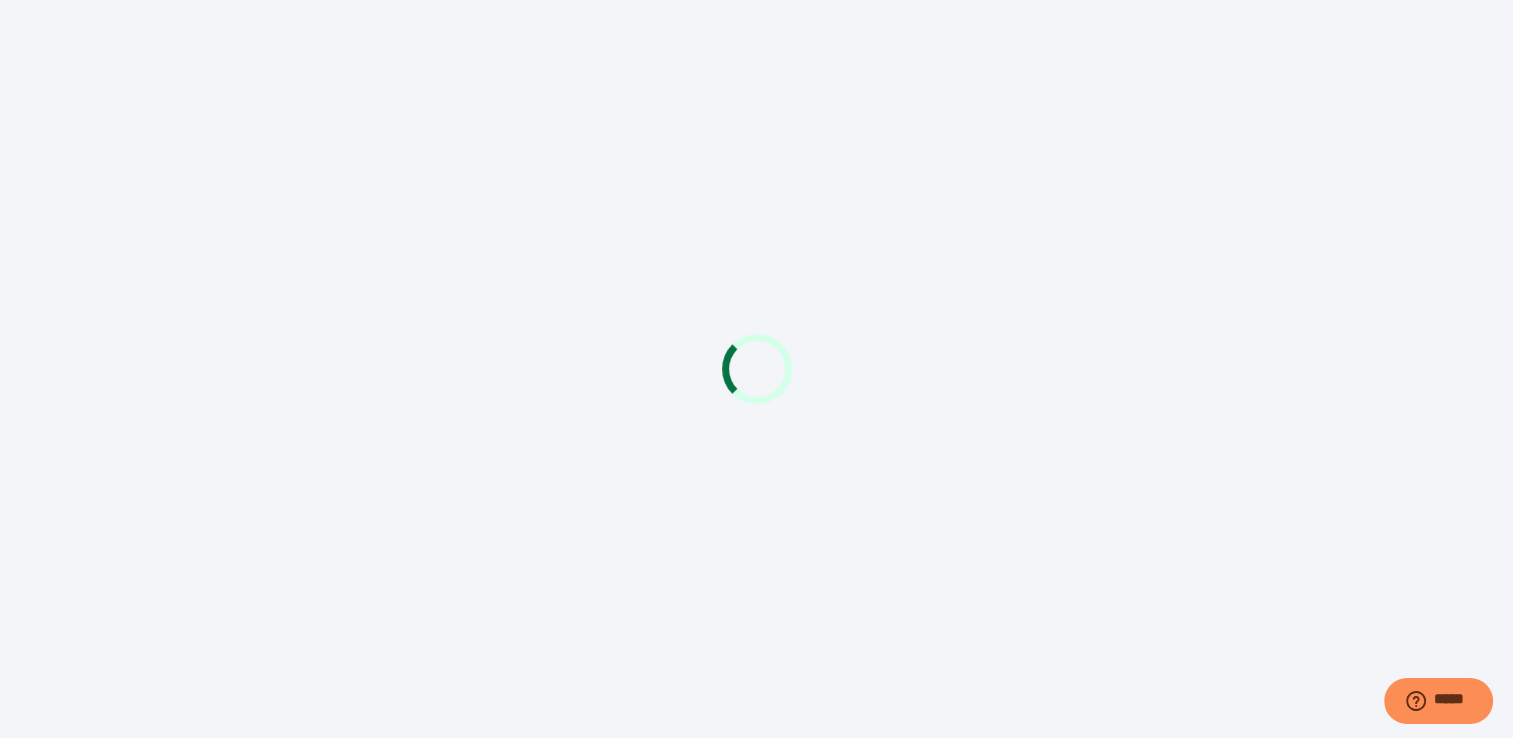 scroll, scrollTop: 0, scrollLeft: 0, axis: both 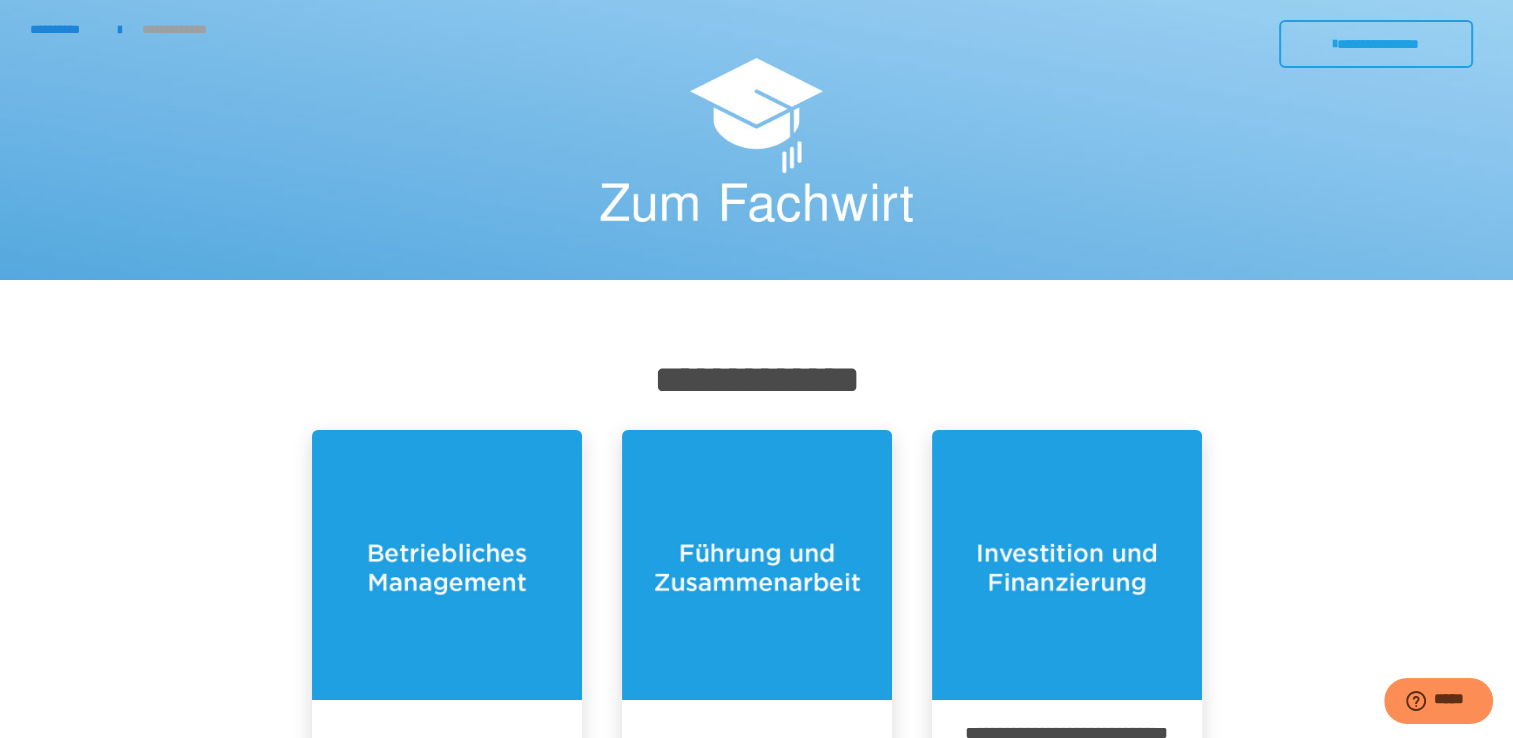 click on "**********" at bounding box center [757, 380] 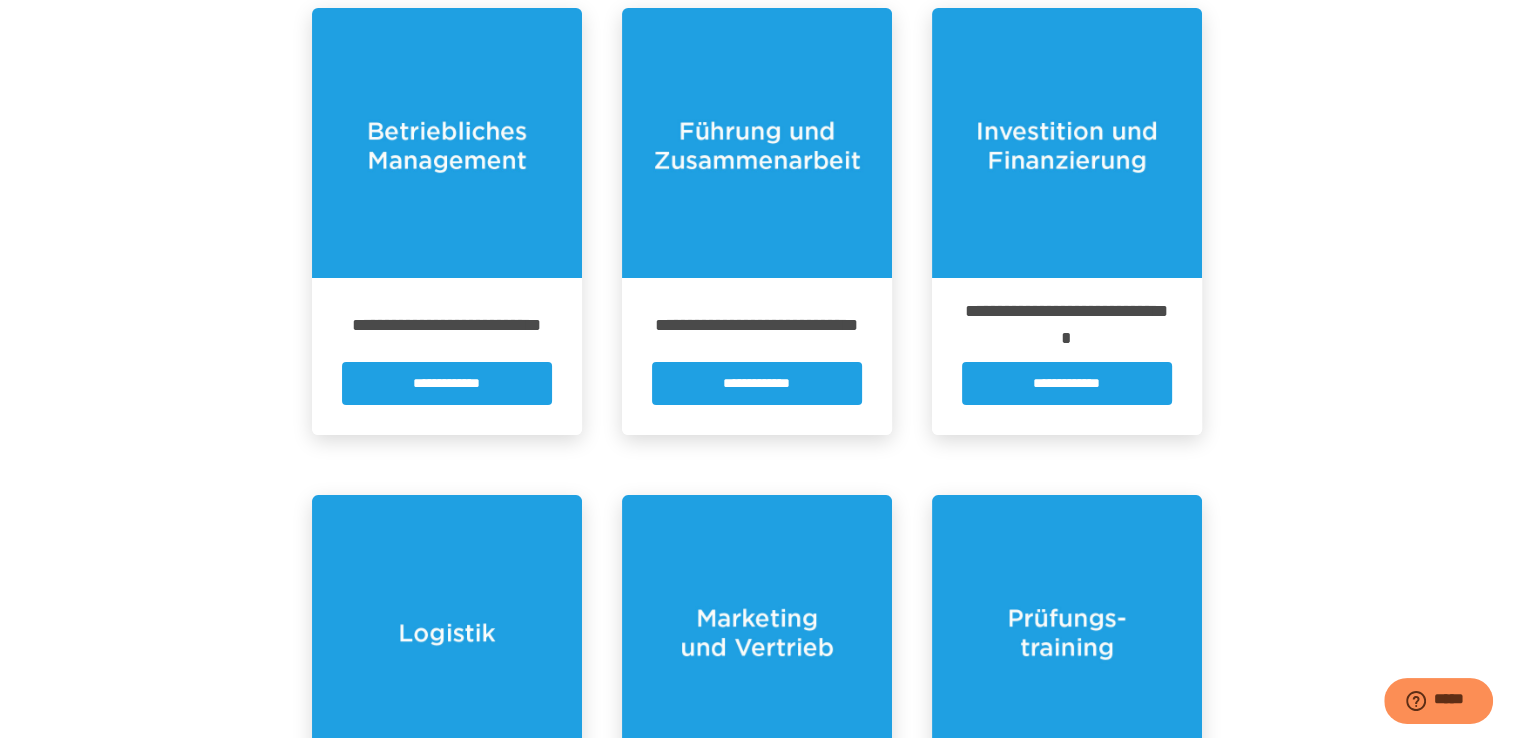 scroll, scrollTop: 480, scrollLeft: 0, axis: vertical 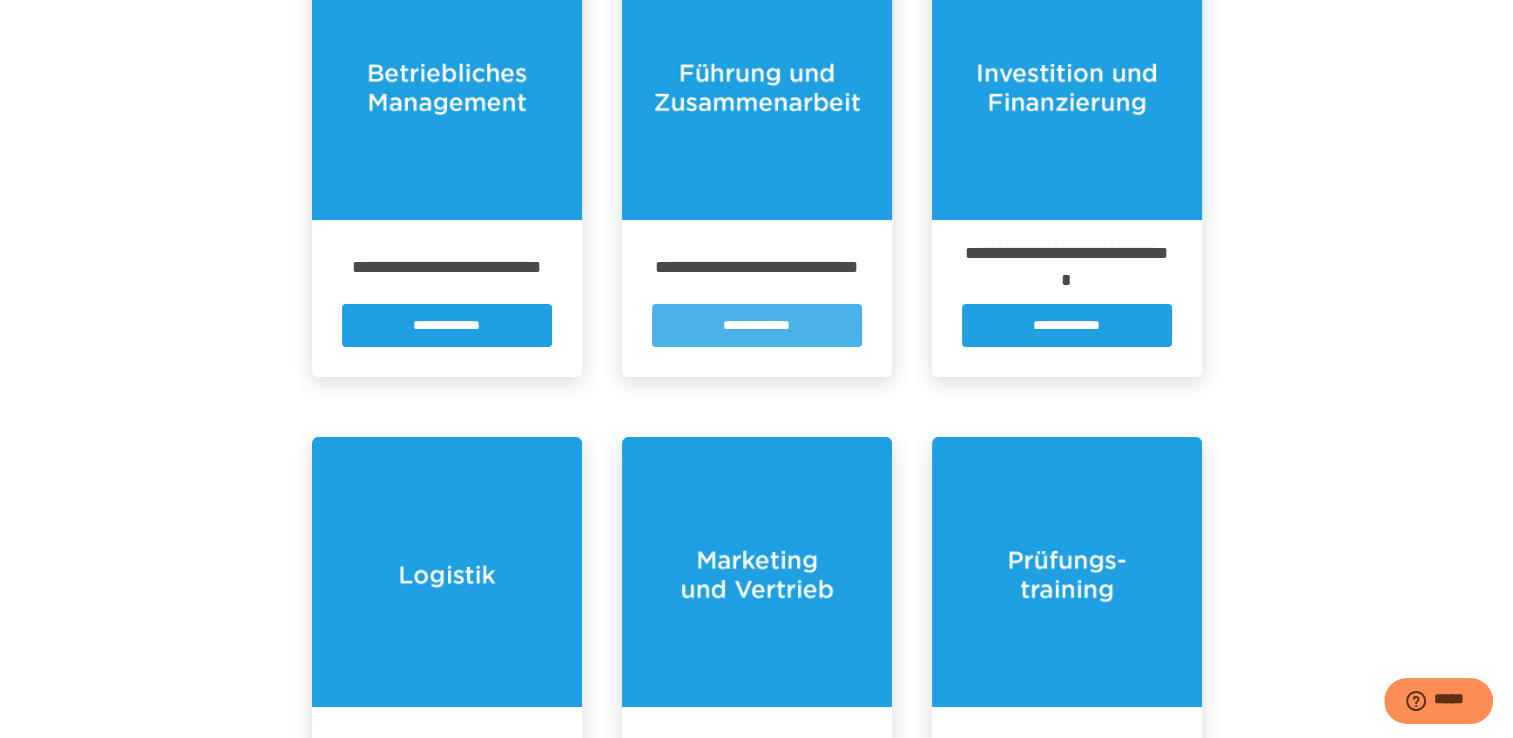 click on "**********" at bounding box center [757, 325] 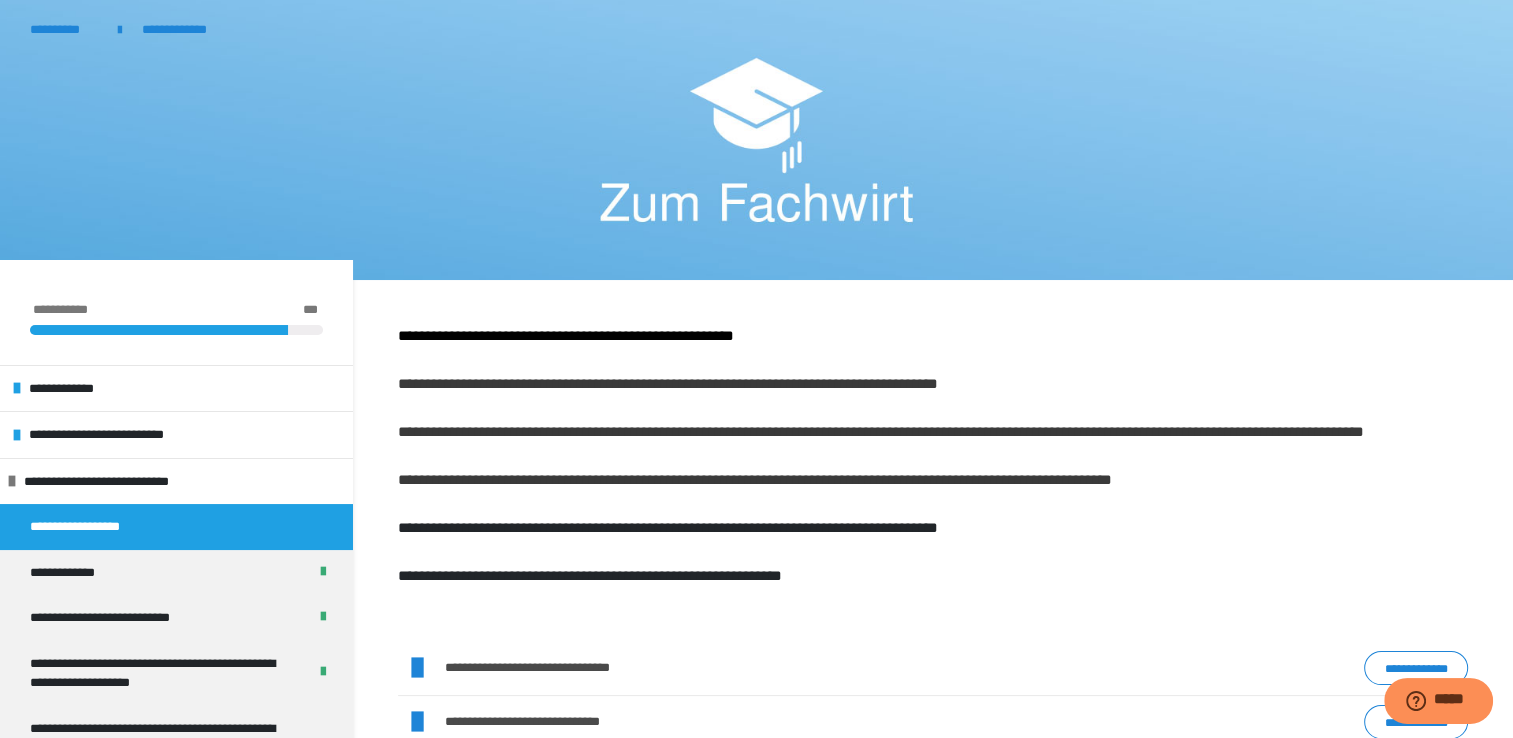 click at bounding box center [756, 140] 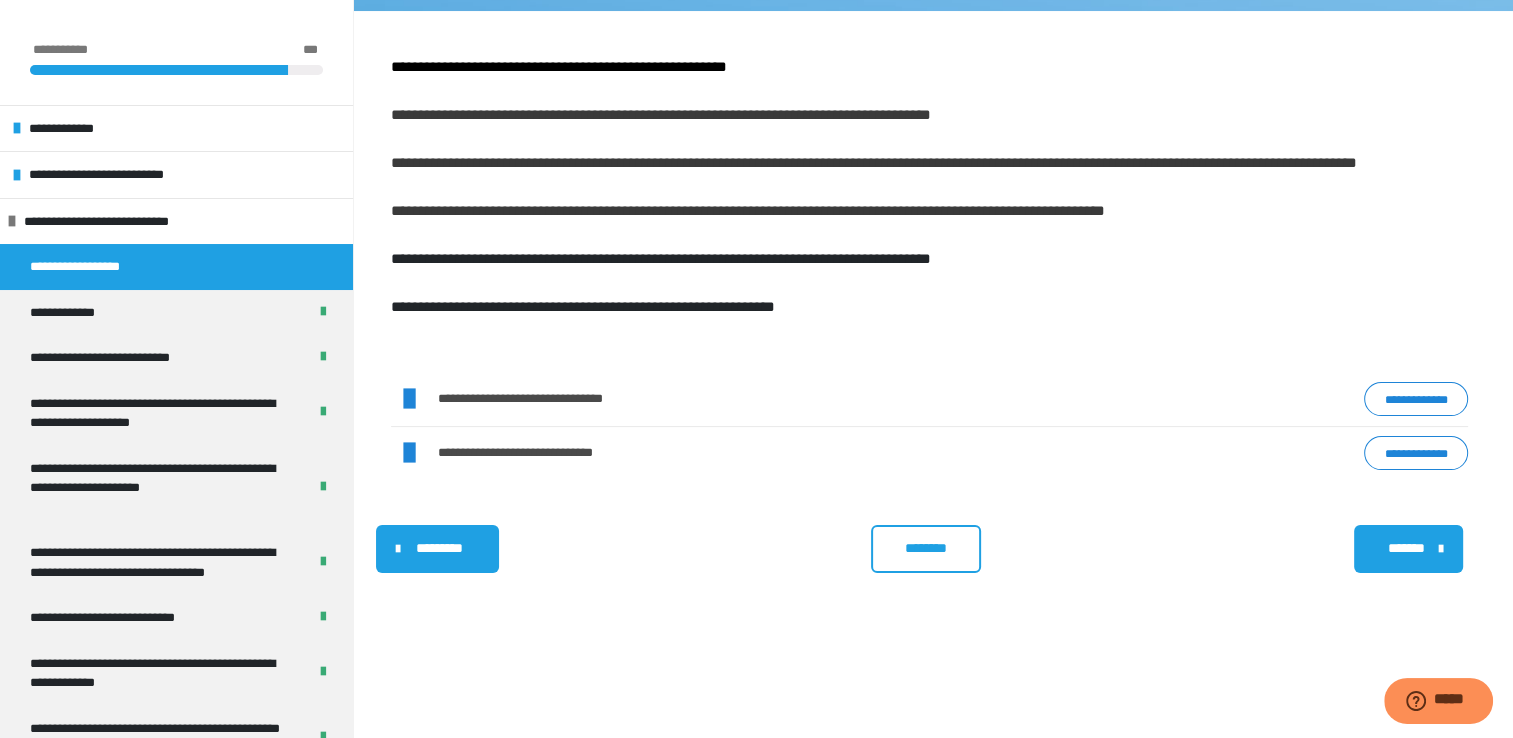 scroll, scrollTop: 340, scrollLeft: 0, axis: vertical 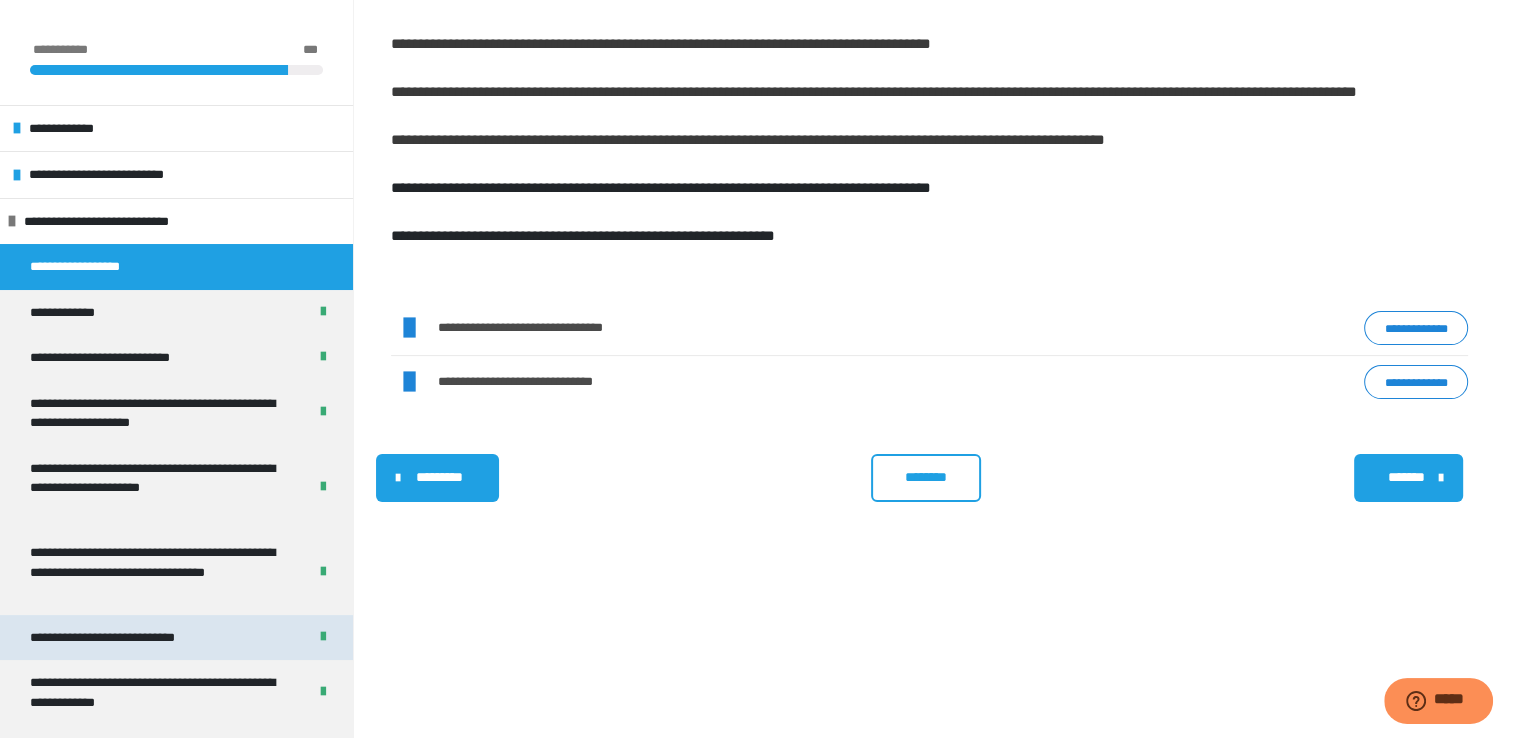 click on "**********" at bounding box center [129, 638] 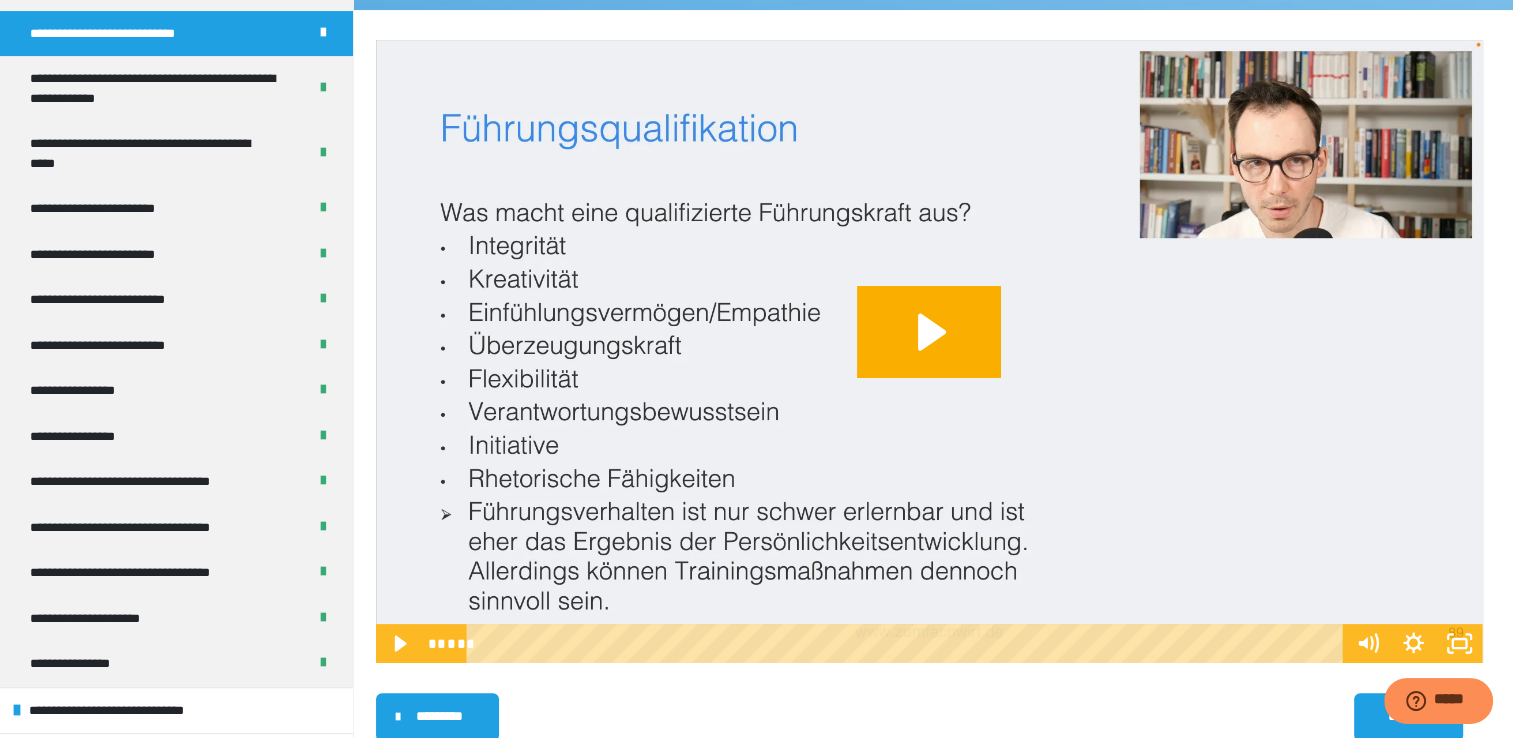 scroll, scrollTop: 628, scrollLeft: 0, axis: vertical 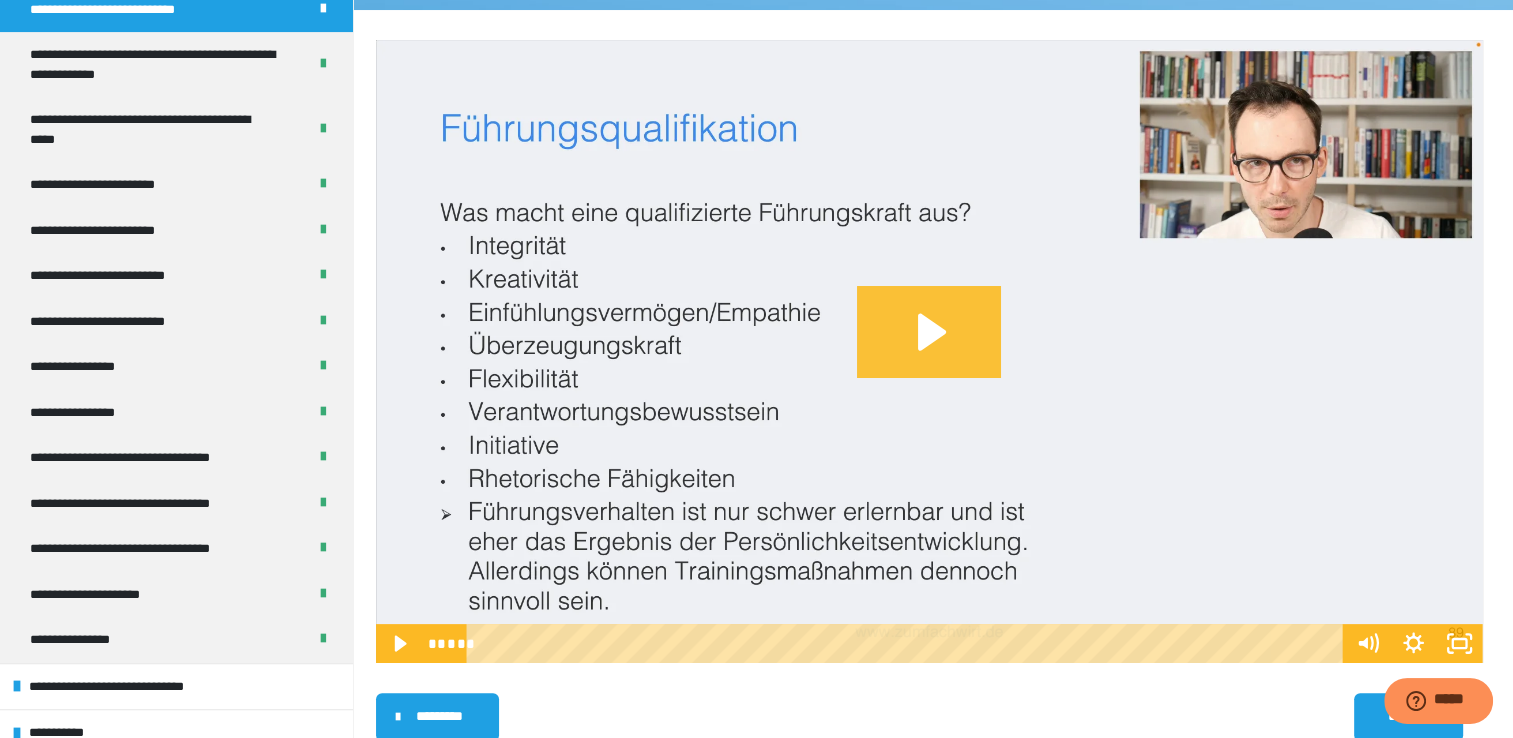 click 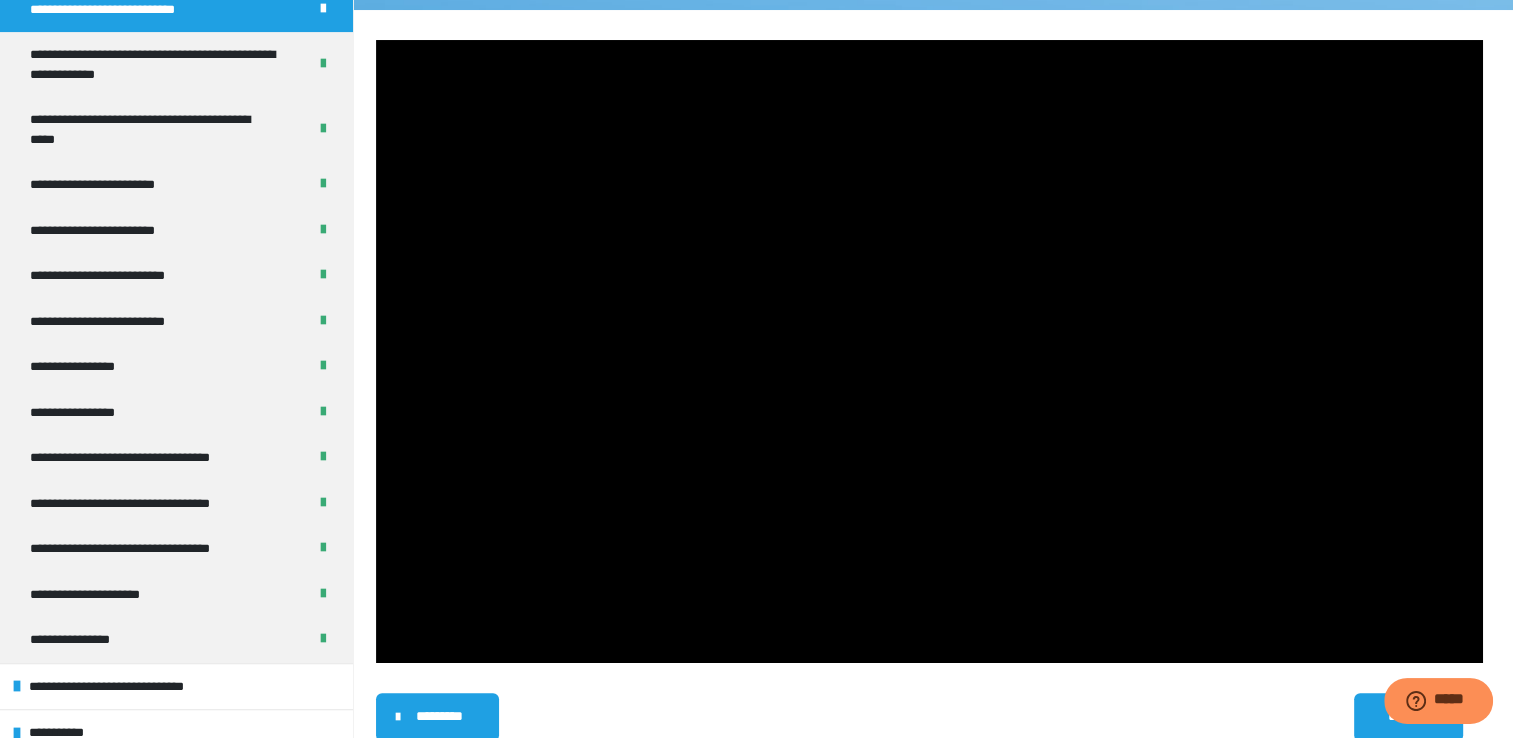 click at bounding box center (929, 351) 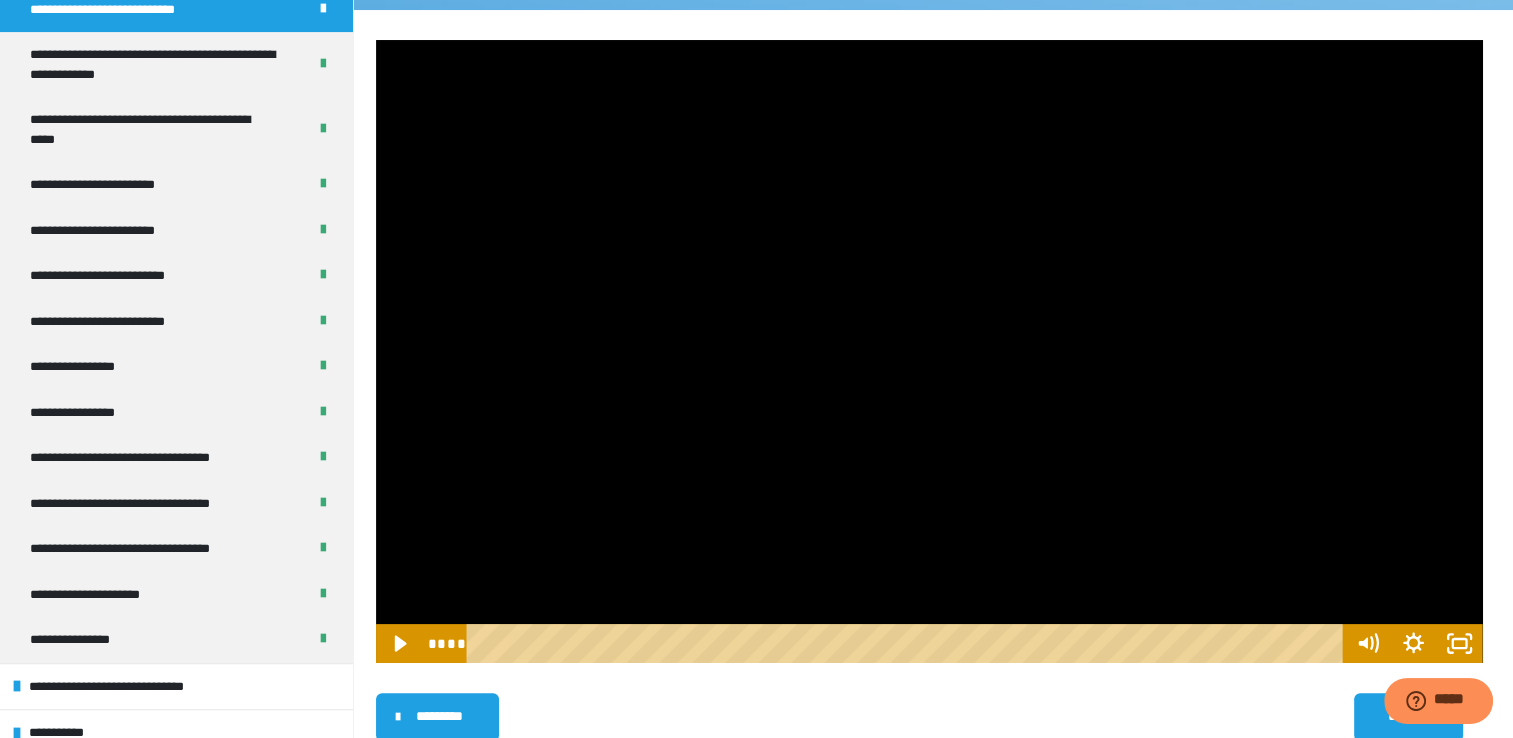 click at bounding box center (908, 643) 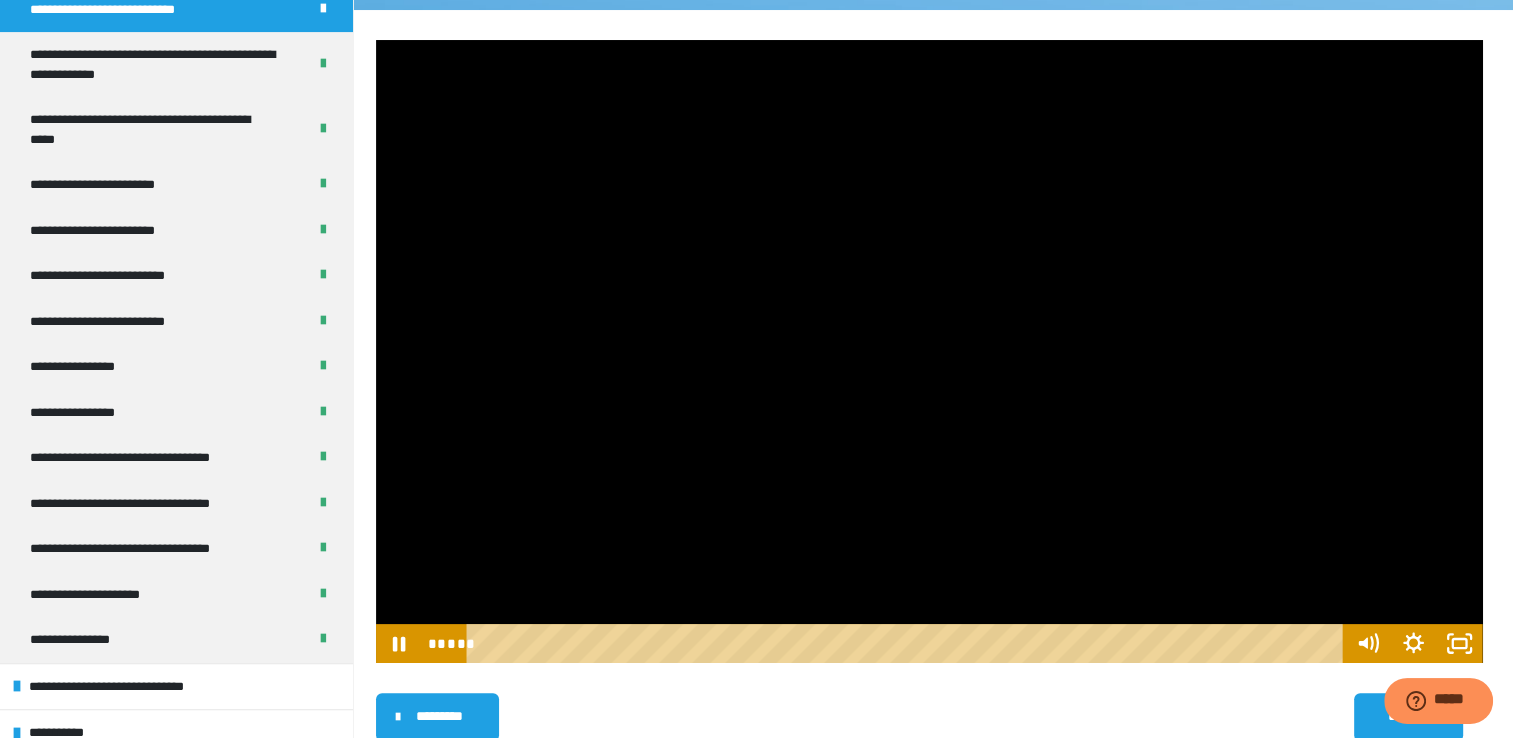 click at bounding box center [929, 351] 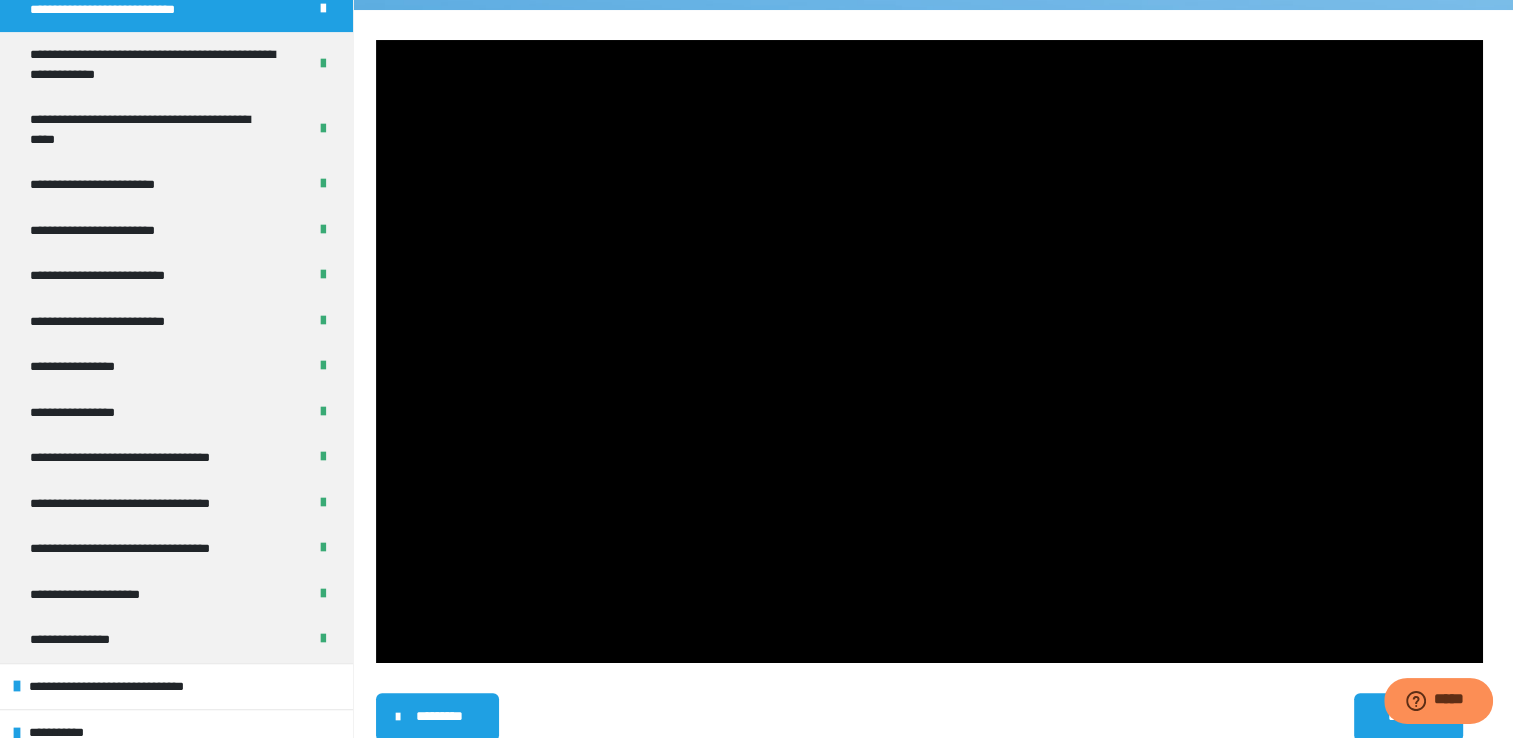 click at bounding box center [929, 351] 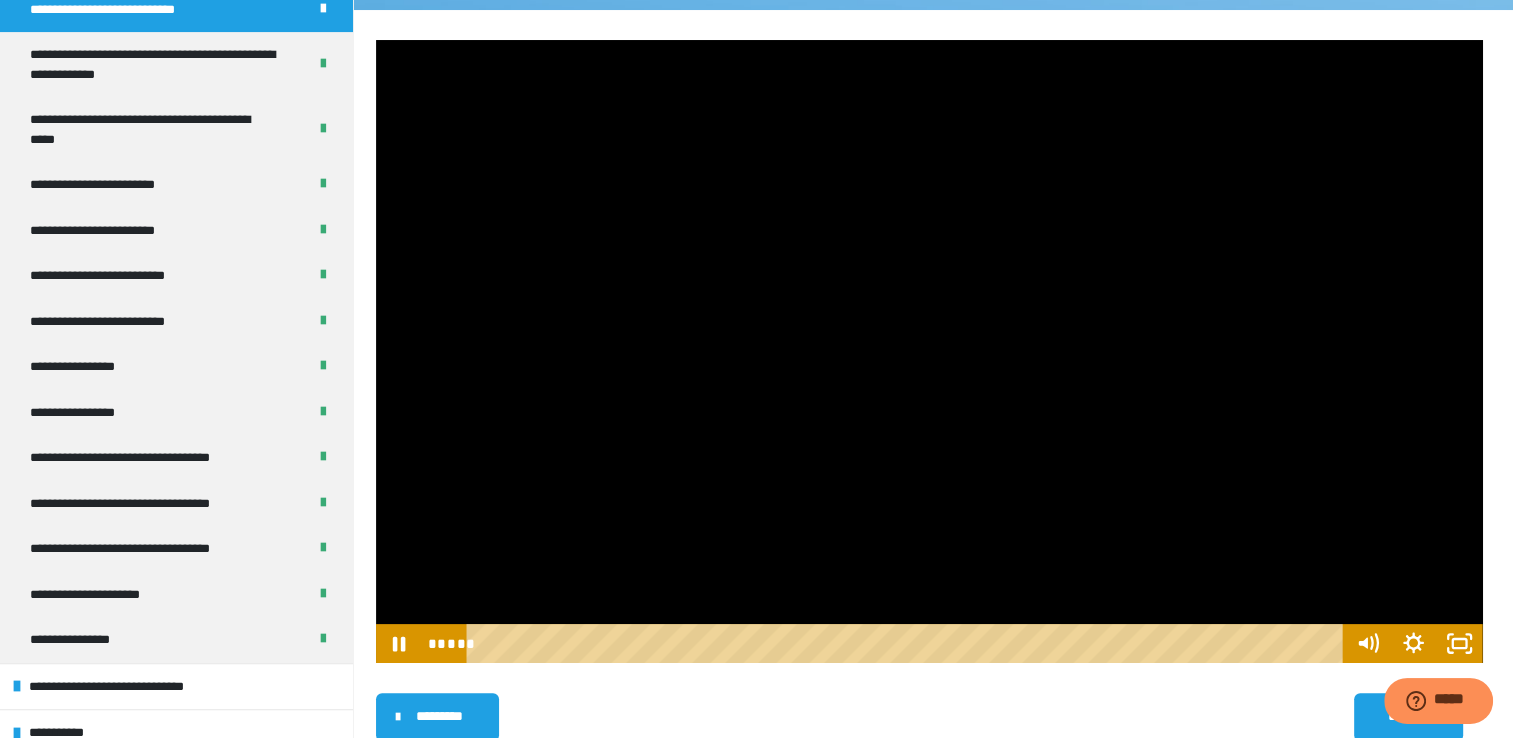 click at bounding box center (929, 351) 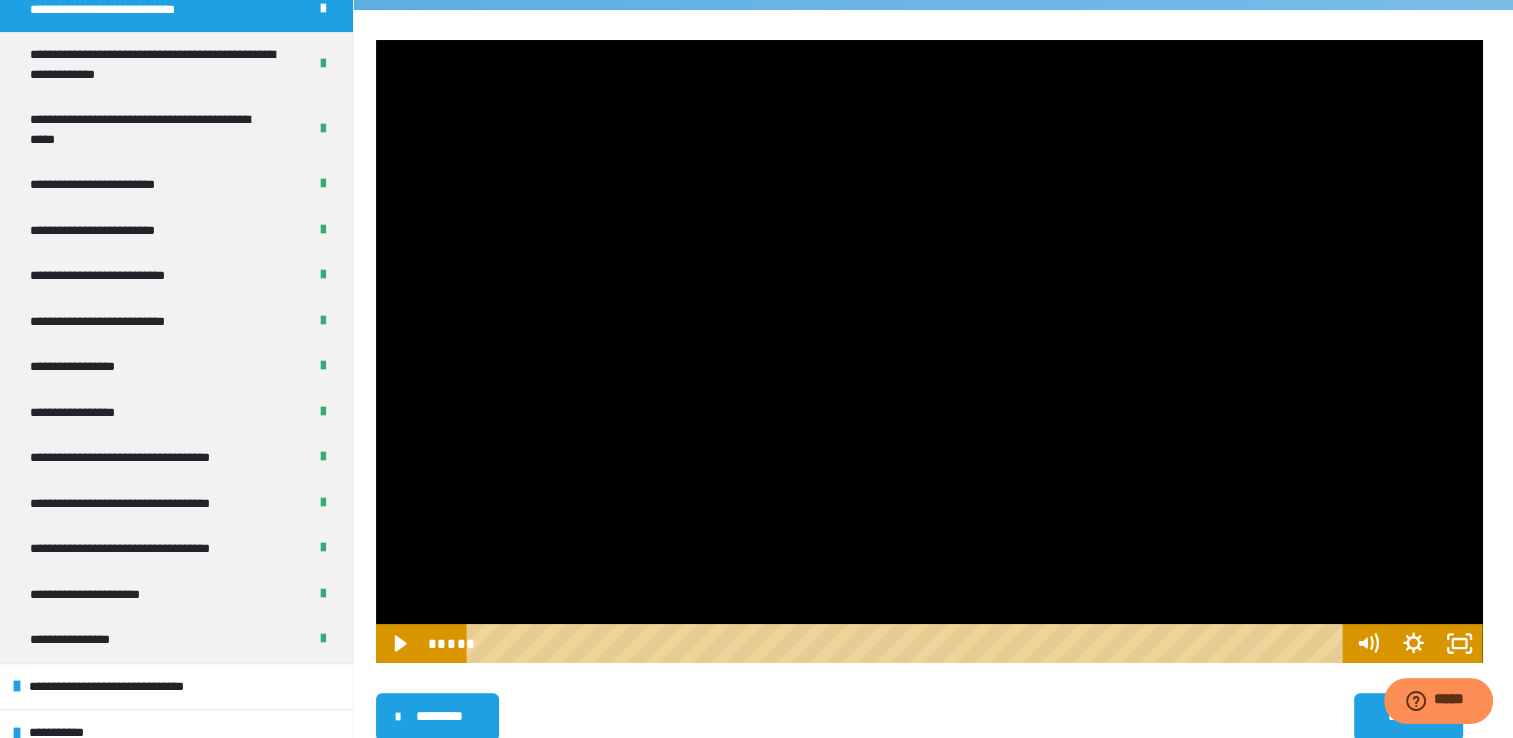 click at bounding box center (929, 351) 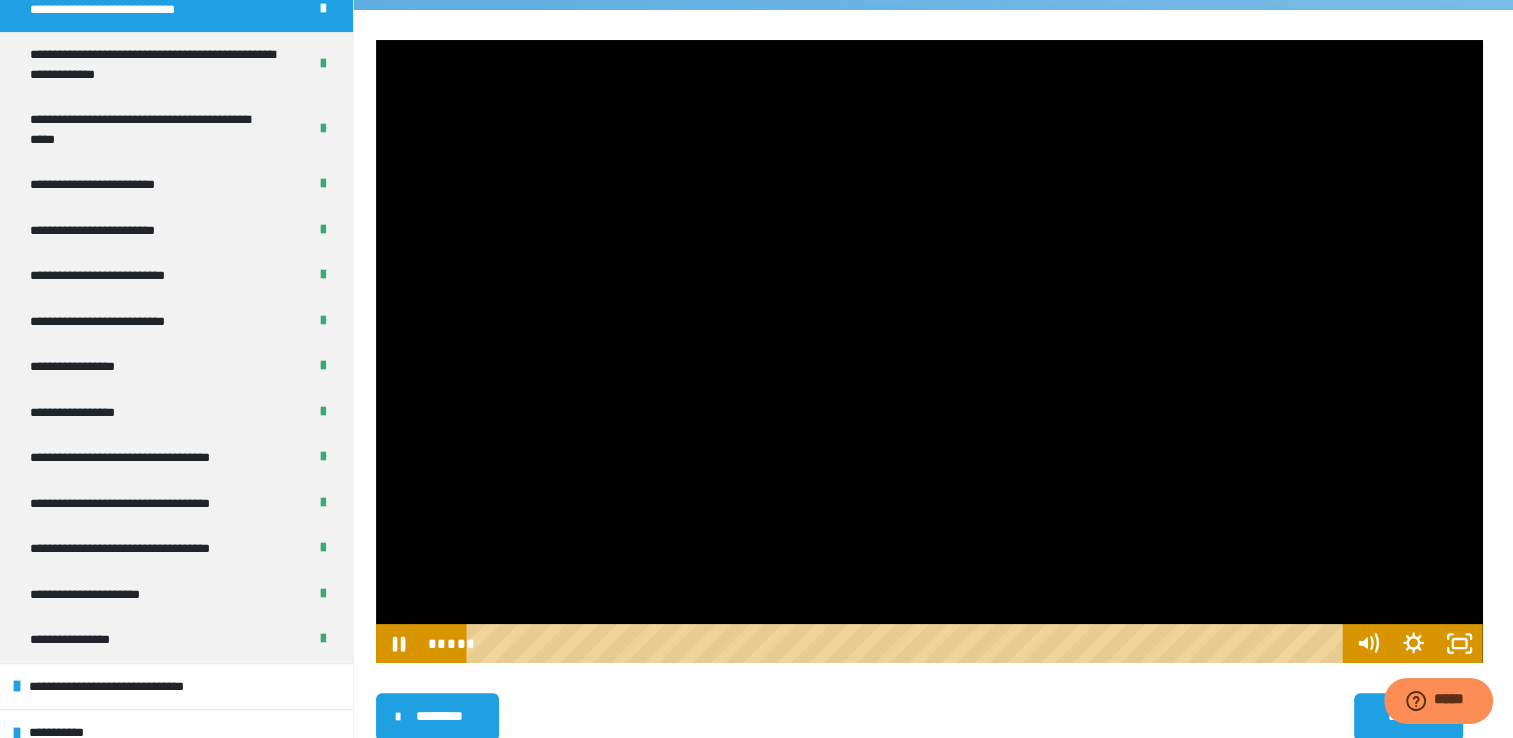 click at bounding box center (929, 351) 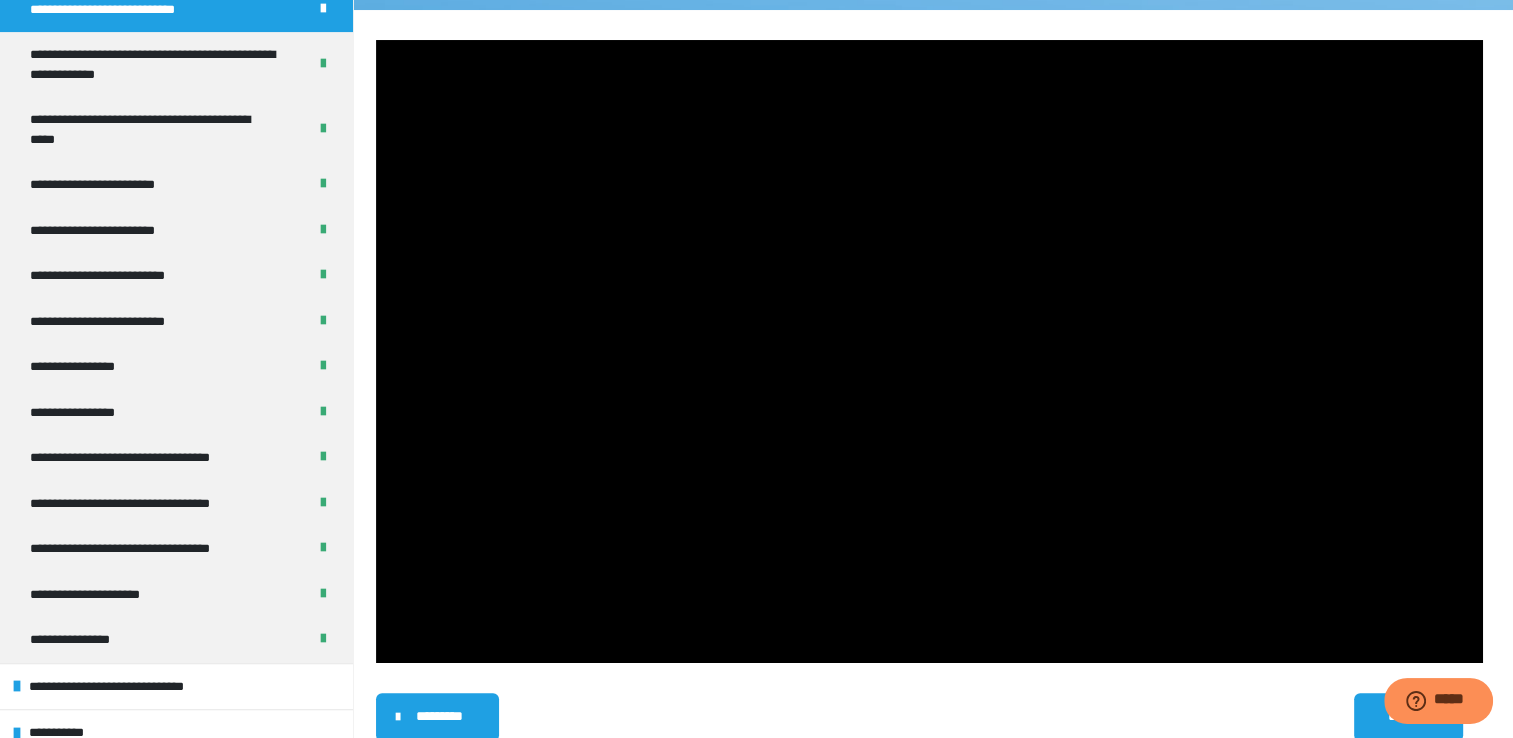 click at bounding box center (929, 351) 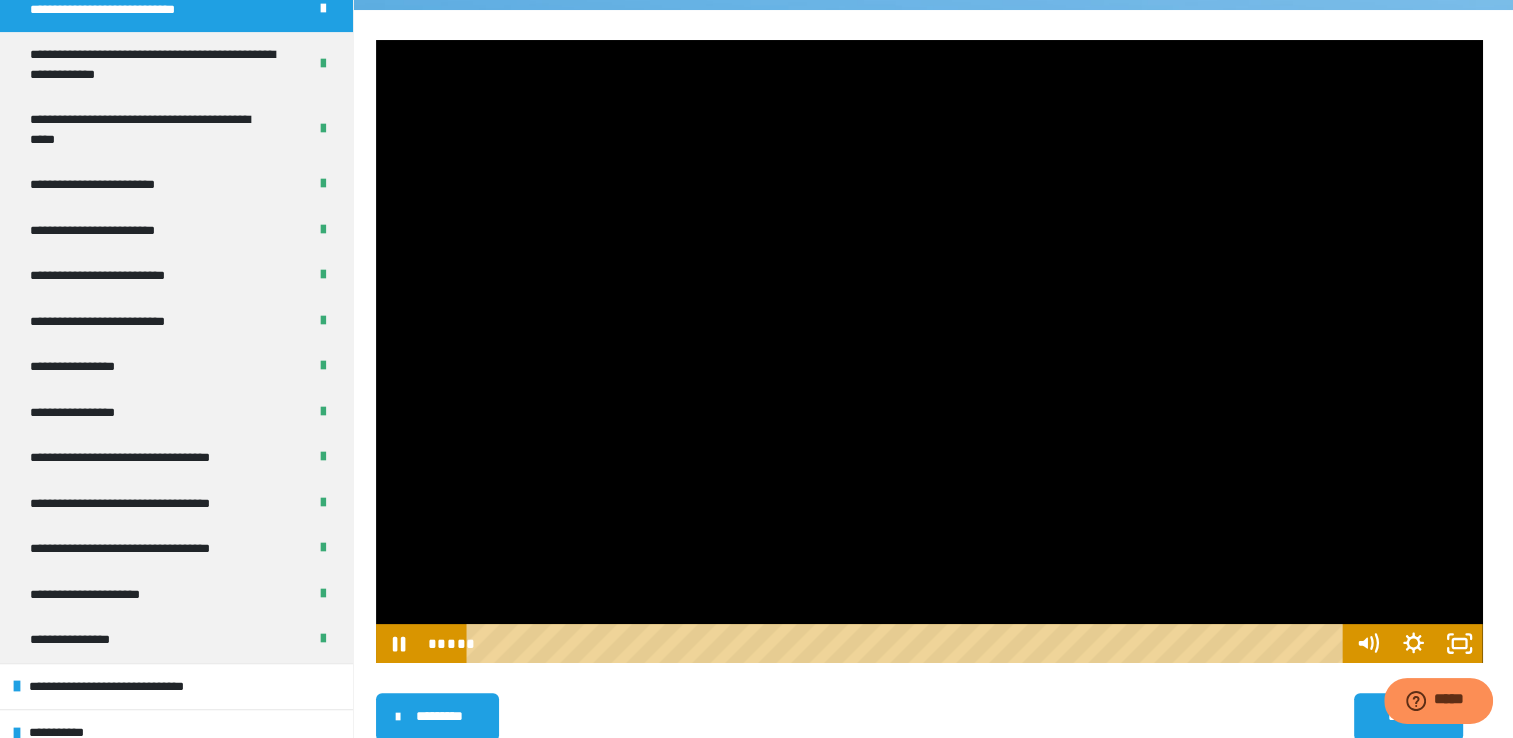 click at bounding box center (929, 351) 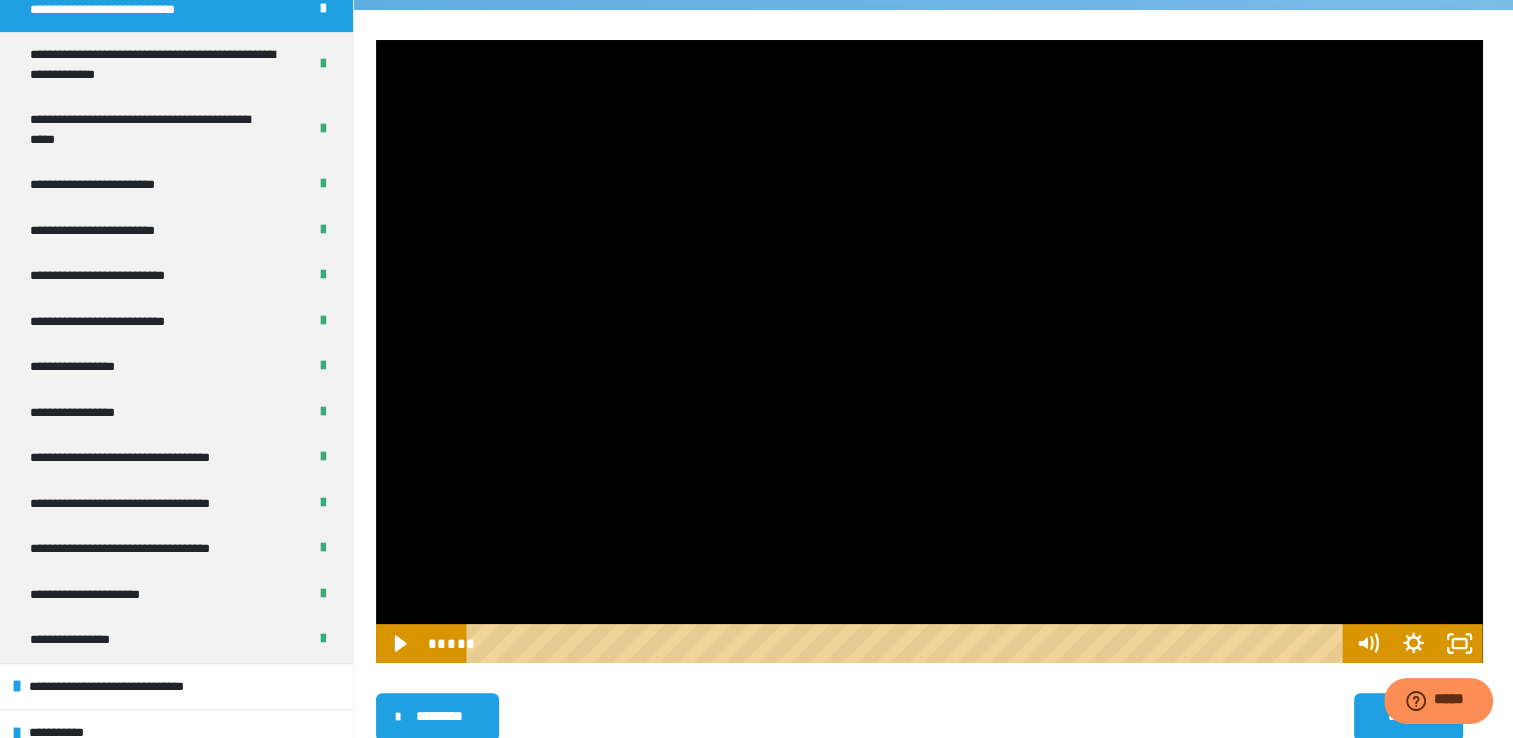 click at bounding box center (929, 351) 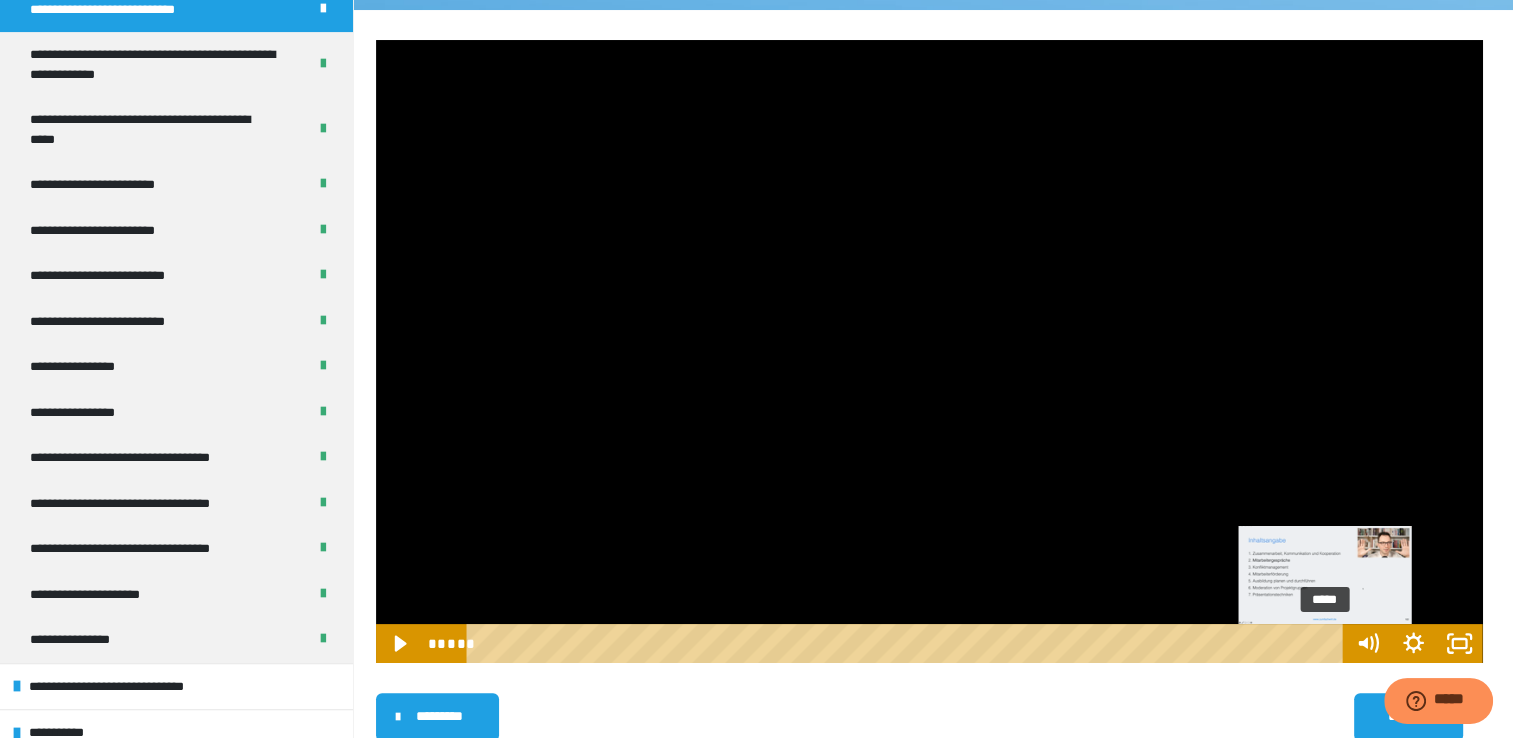 click on "*****" at bounding box center (908, 643) 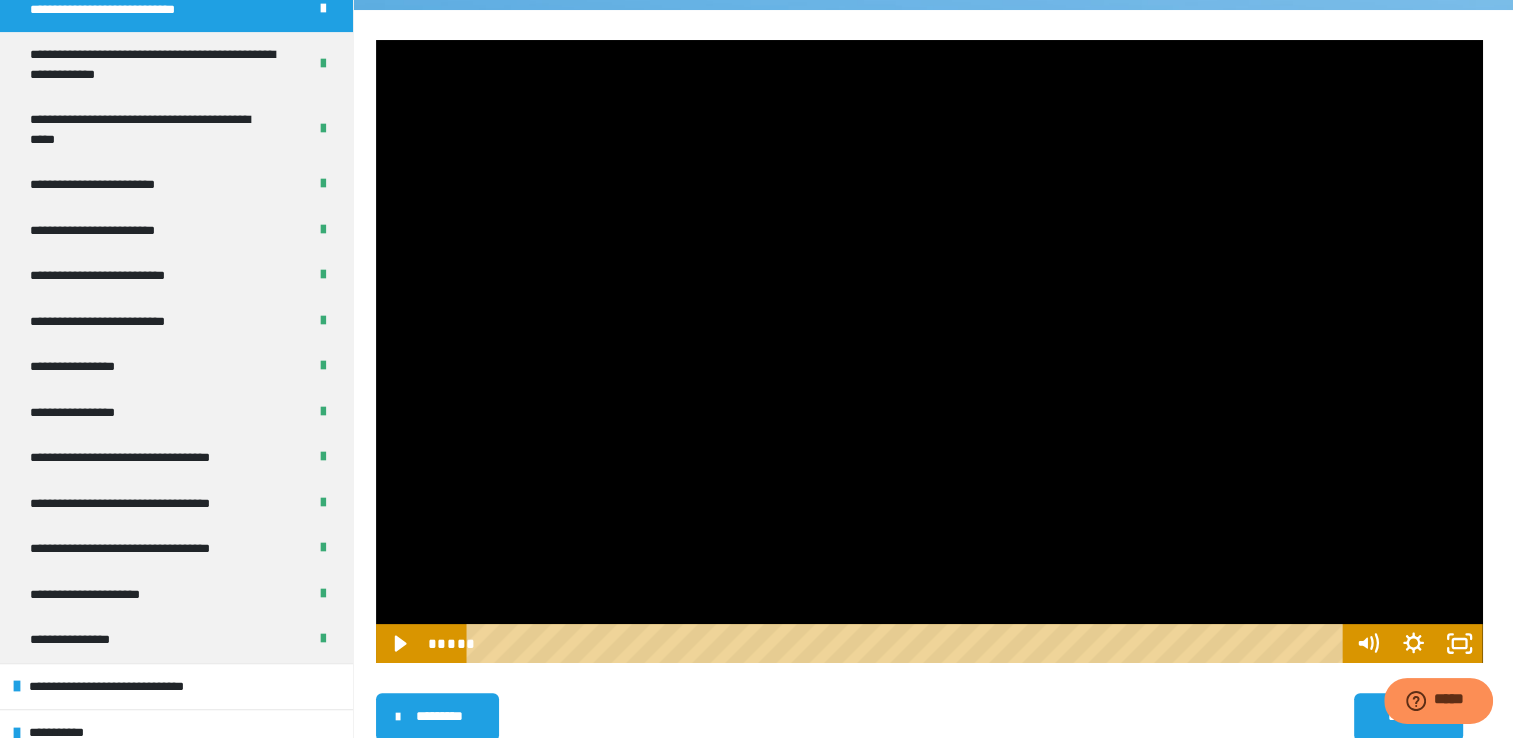 click at bounding box center [929, 351] 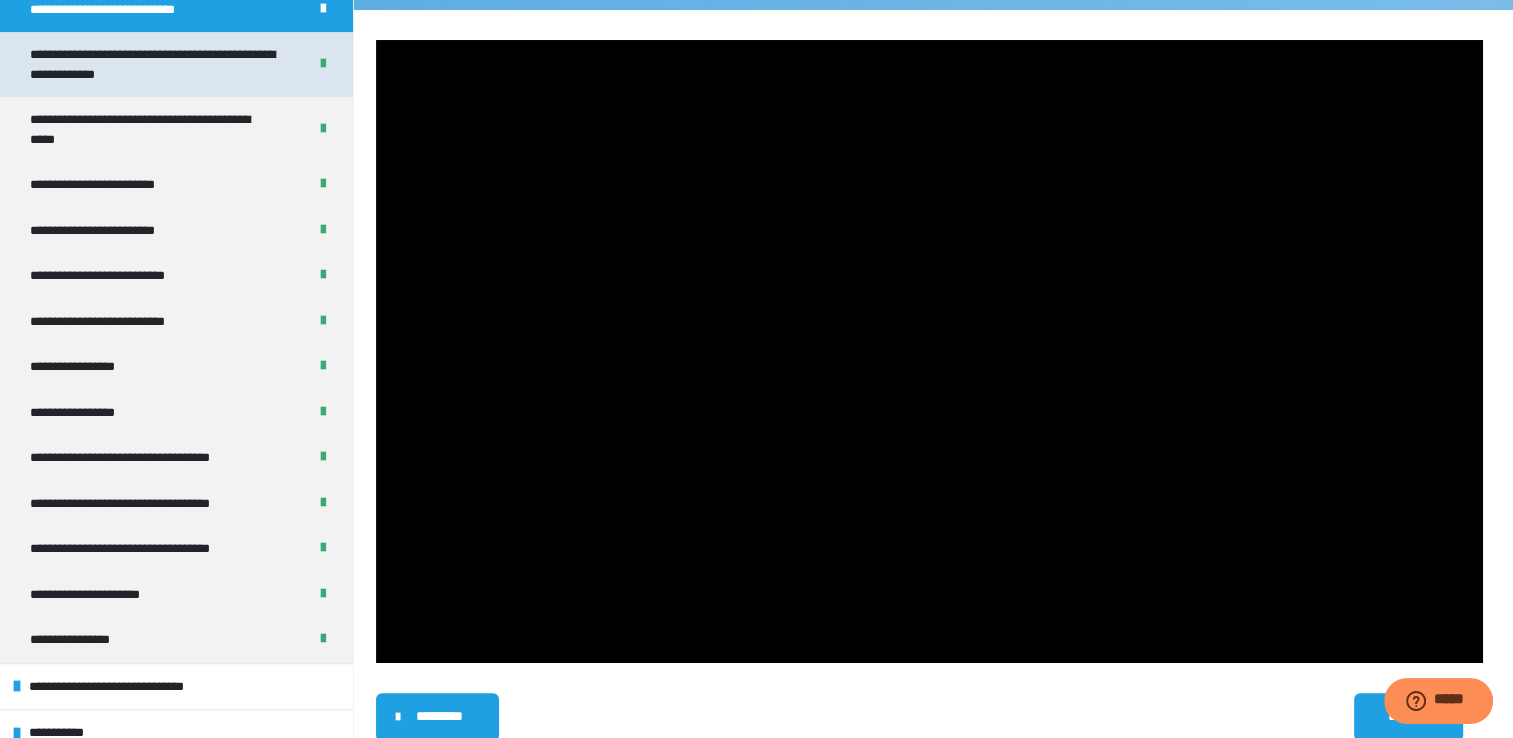 click on "**********" at bounding box center (153, 64) 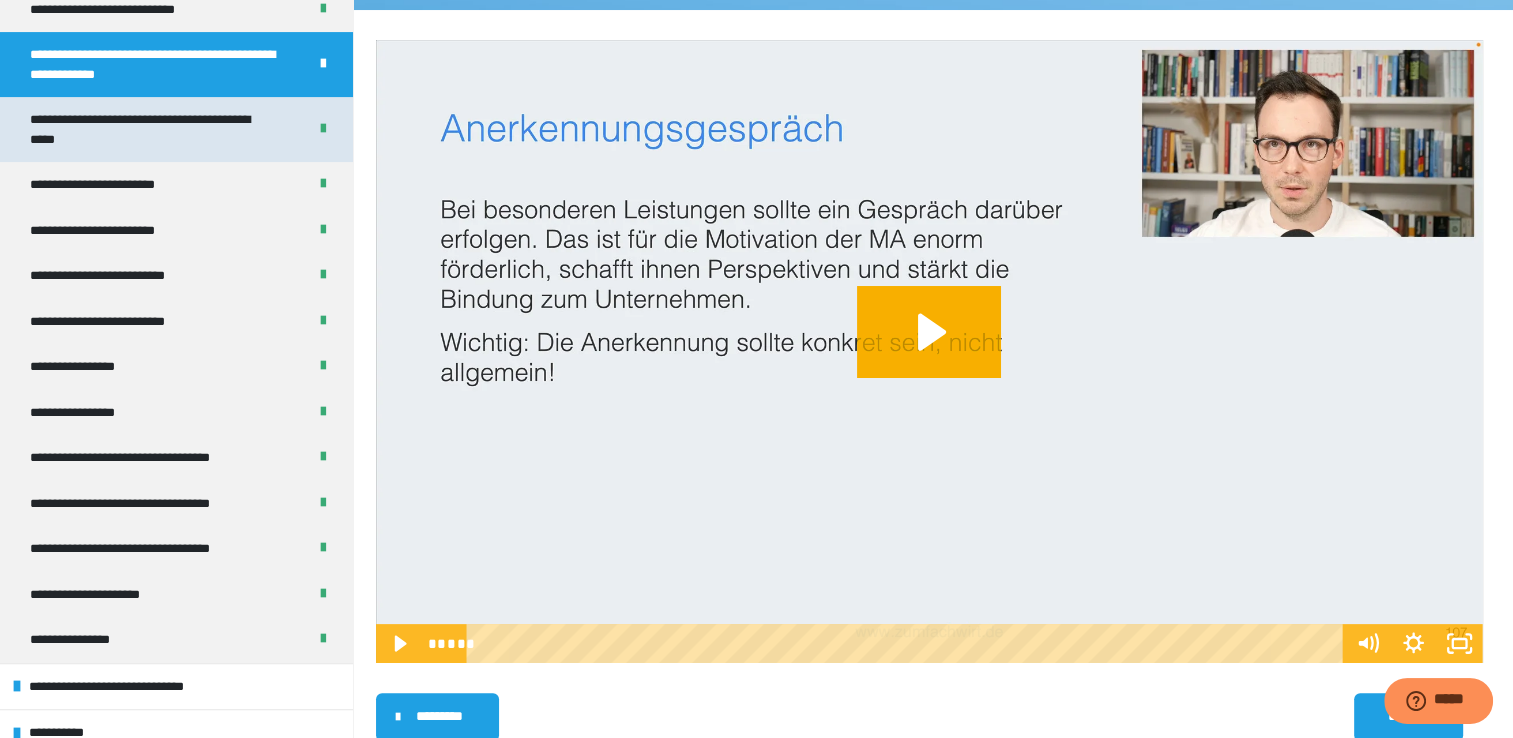 click on "**********" at bounding box center (153, 129) 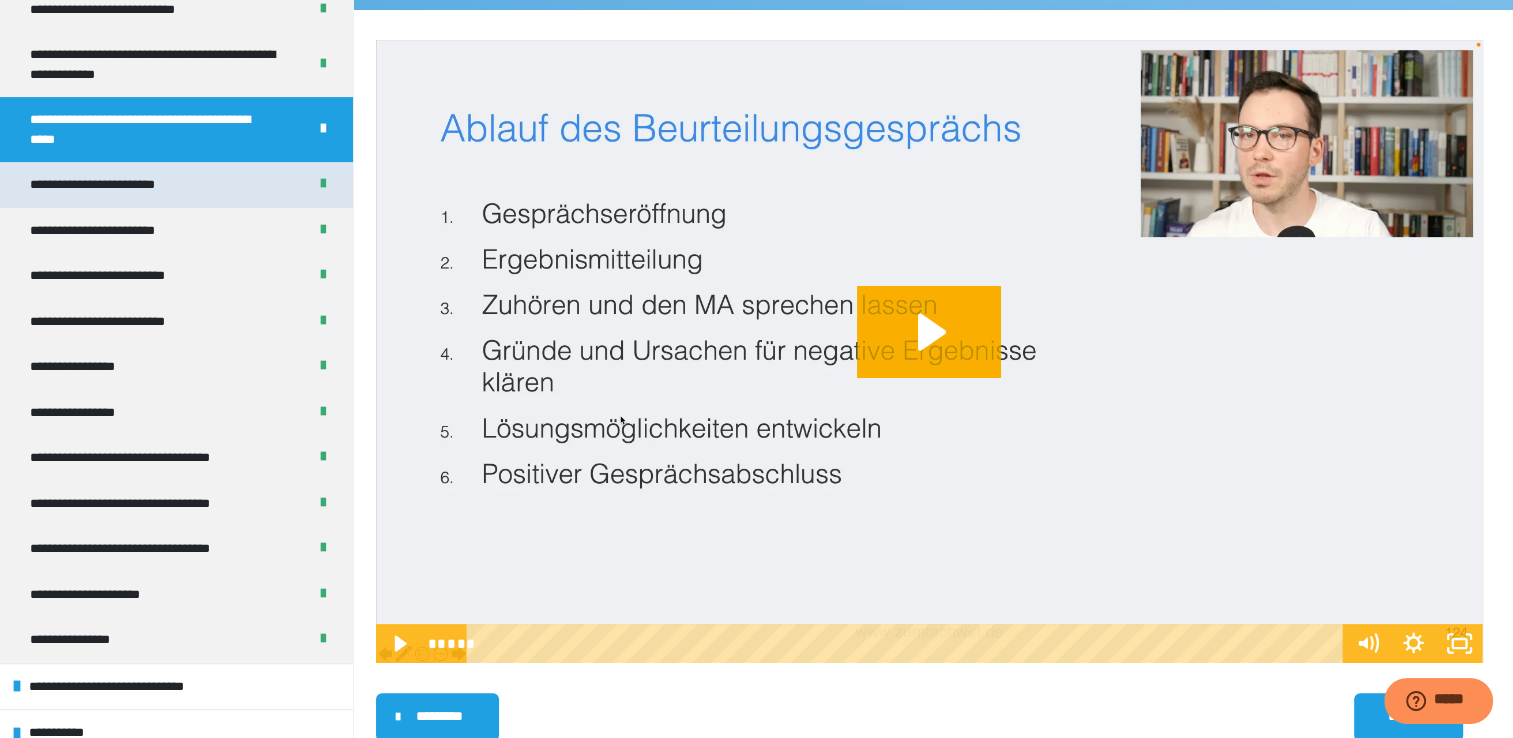click on "**********" at bounding box center [109, 185] 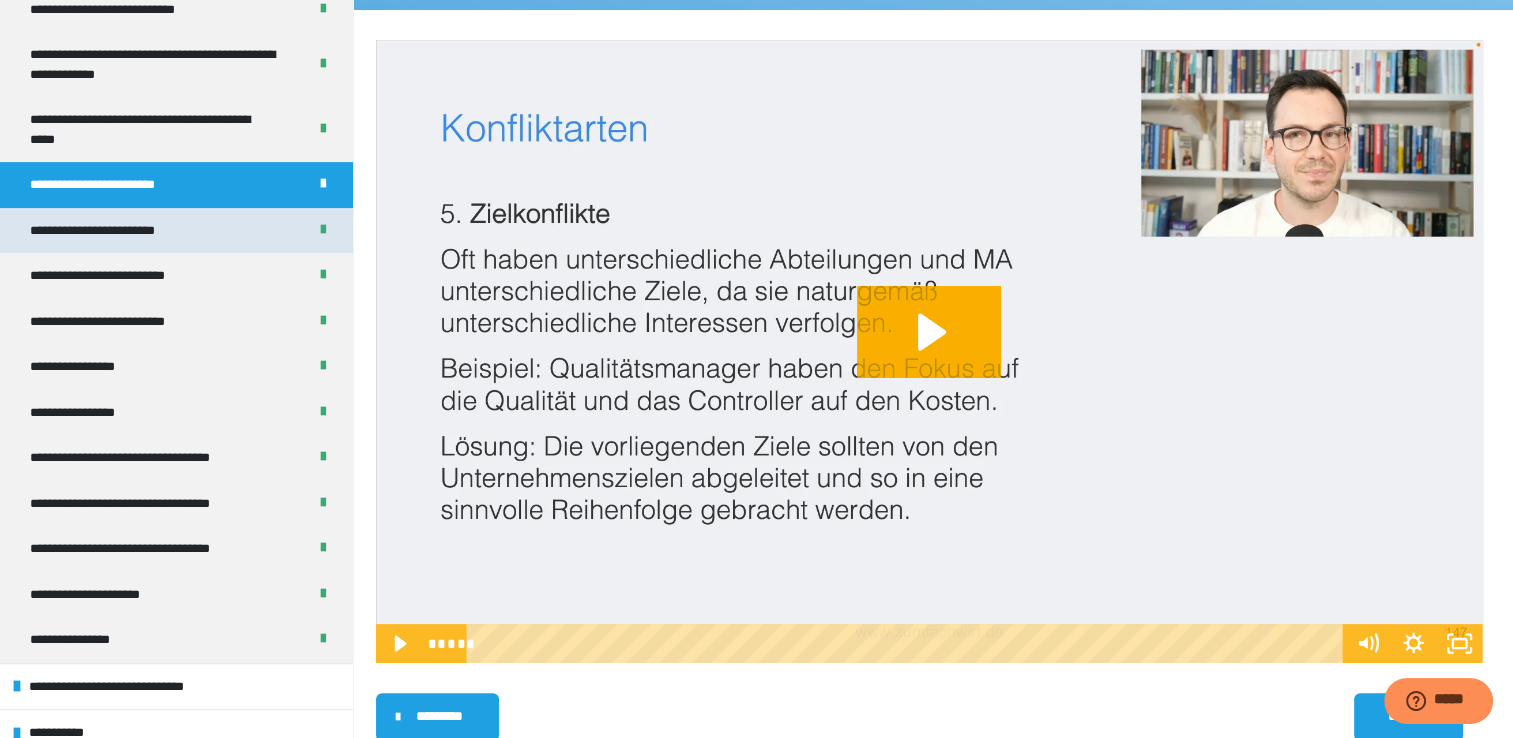 click on "**********" at bounding box center (109, 231) 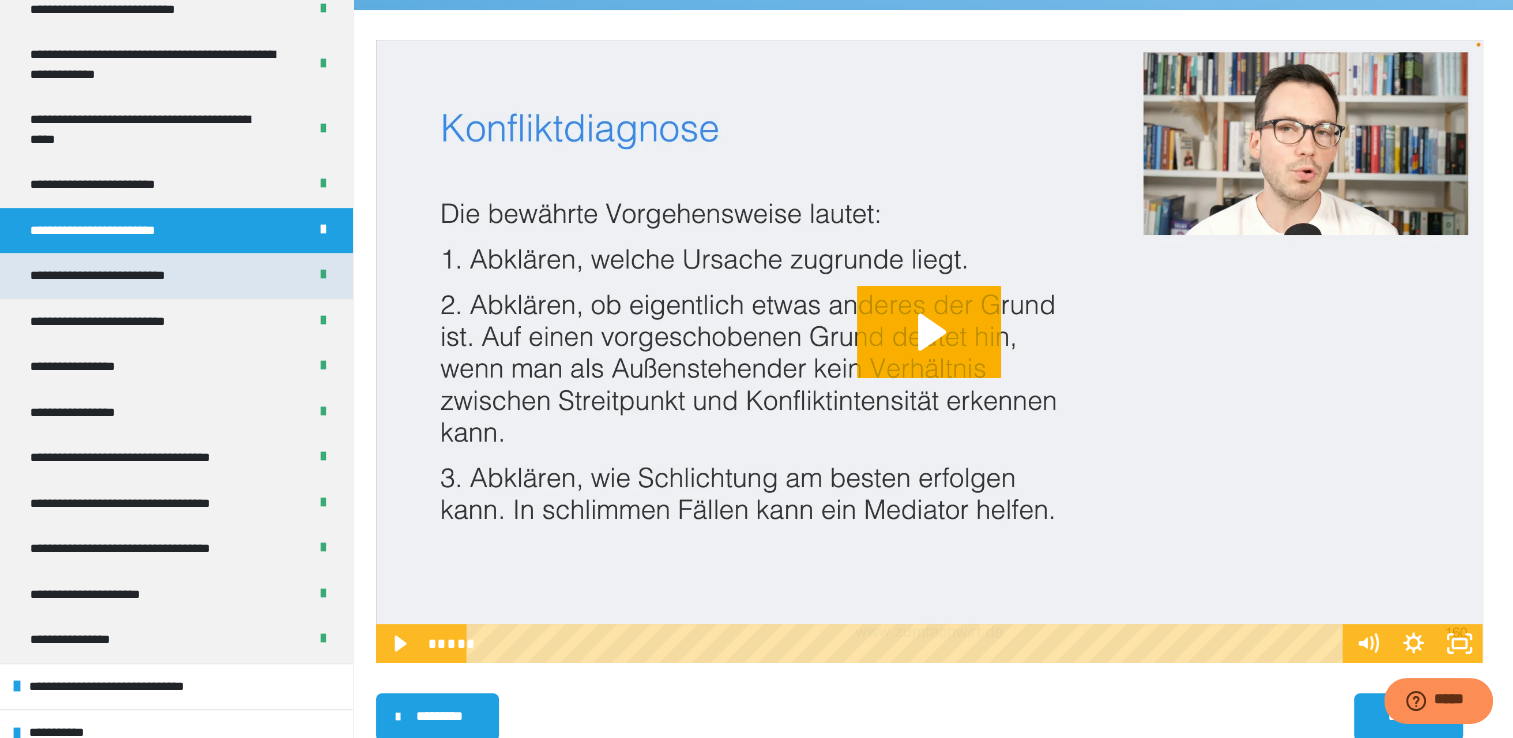 click on "**********" at bounding box center (108, 276) 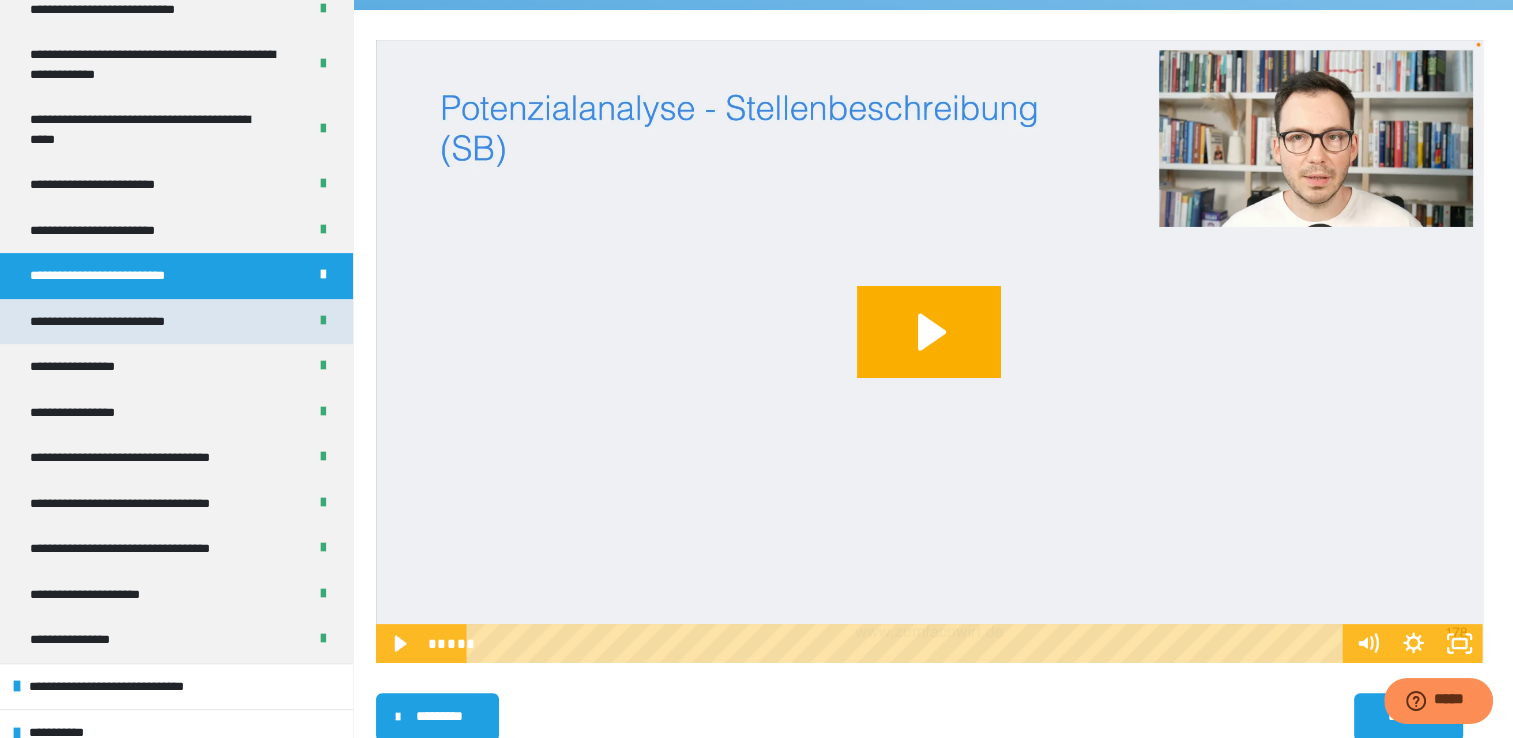 click on "**********" at bounding box center [109, 322] 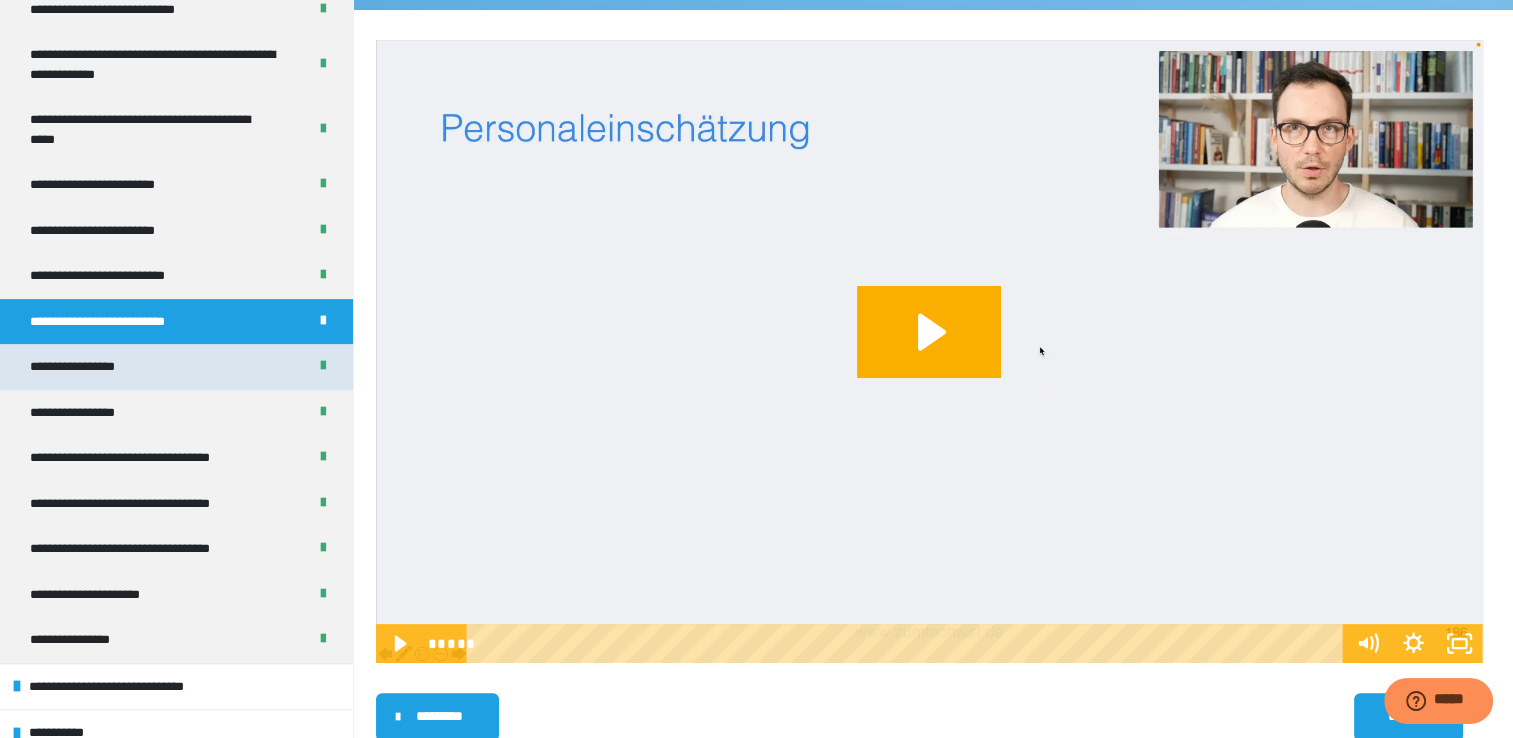 click on "**********" at bounding box center (80, 367) 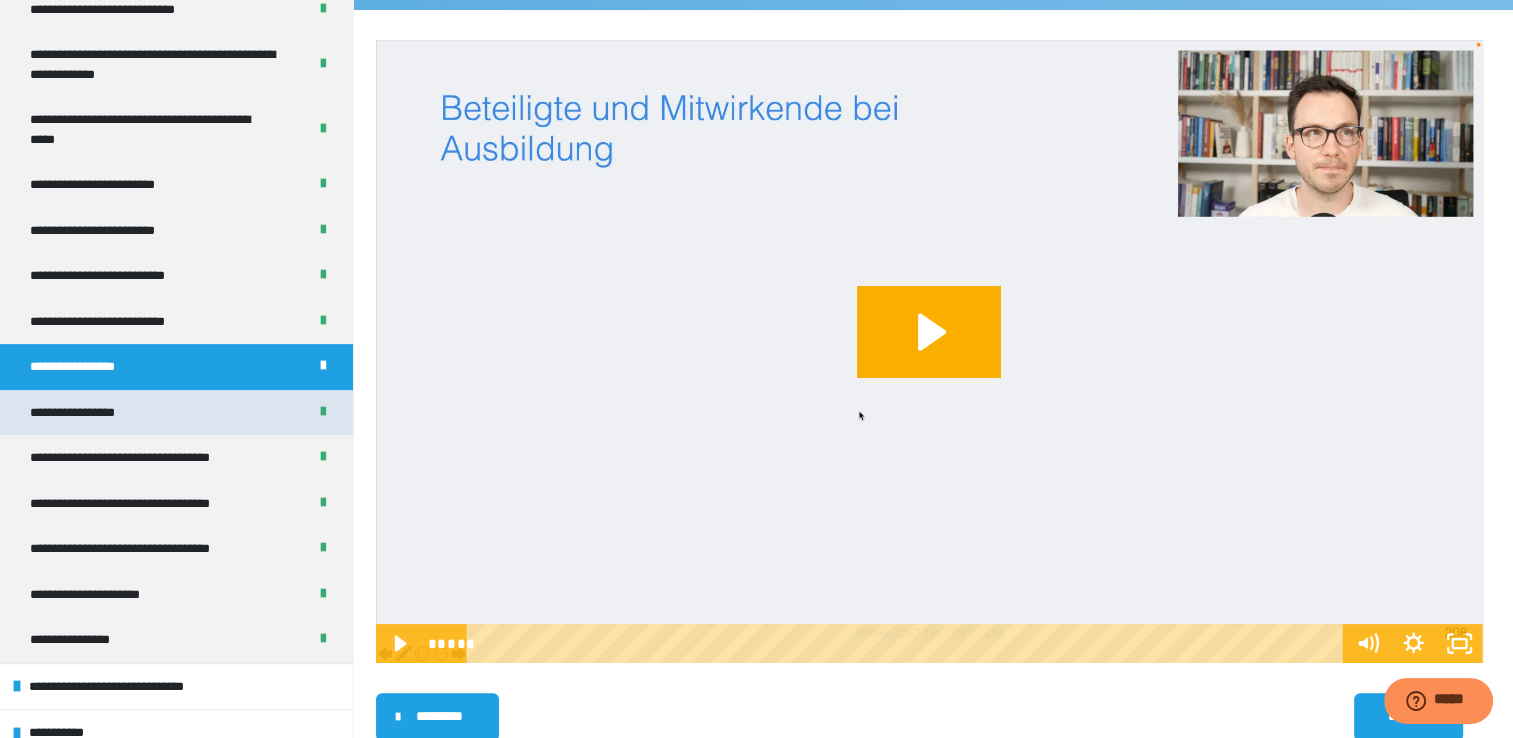 click on "**********" at bounding box center (81, 413) 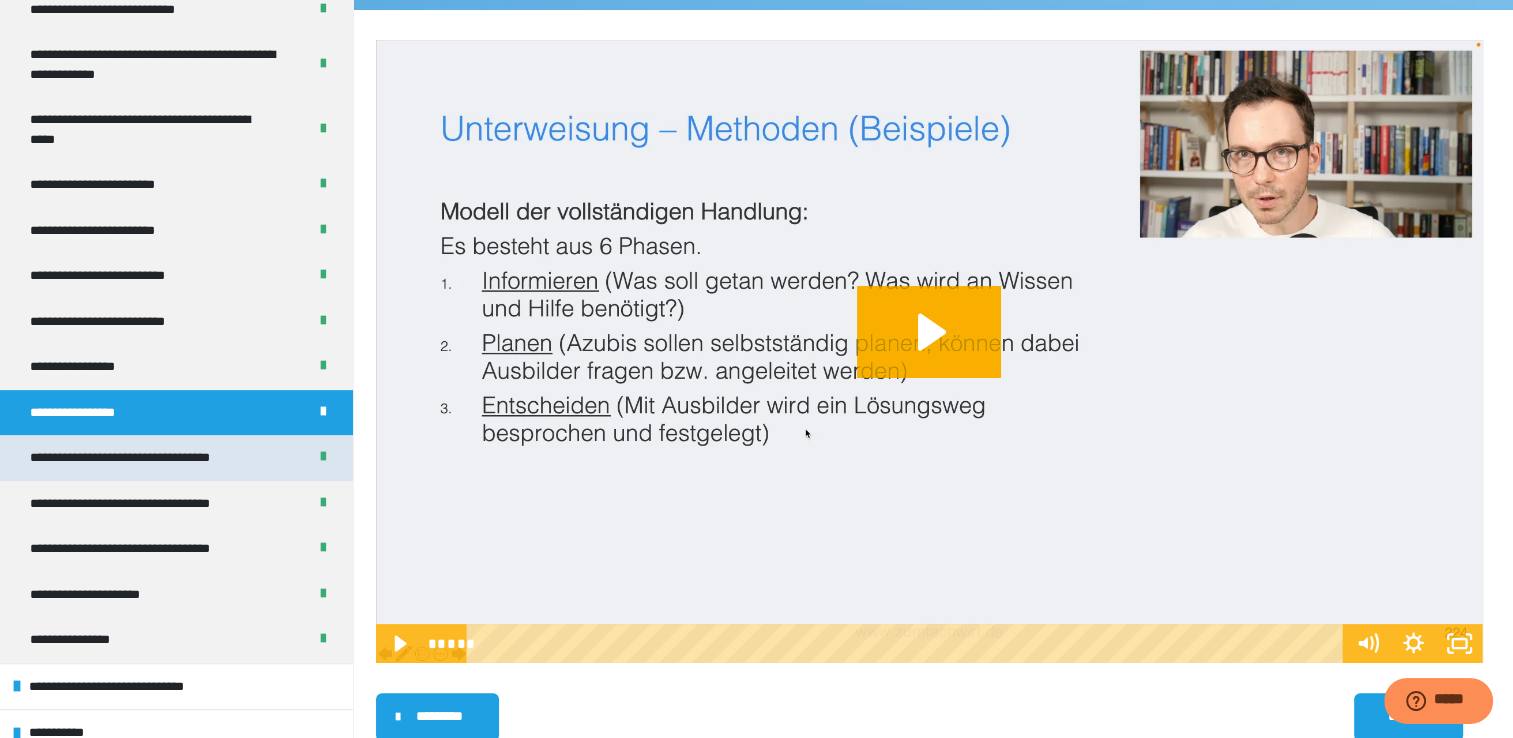 click on "**********" at bounding box center (141, 458) 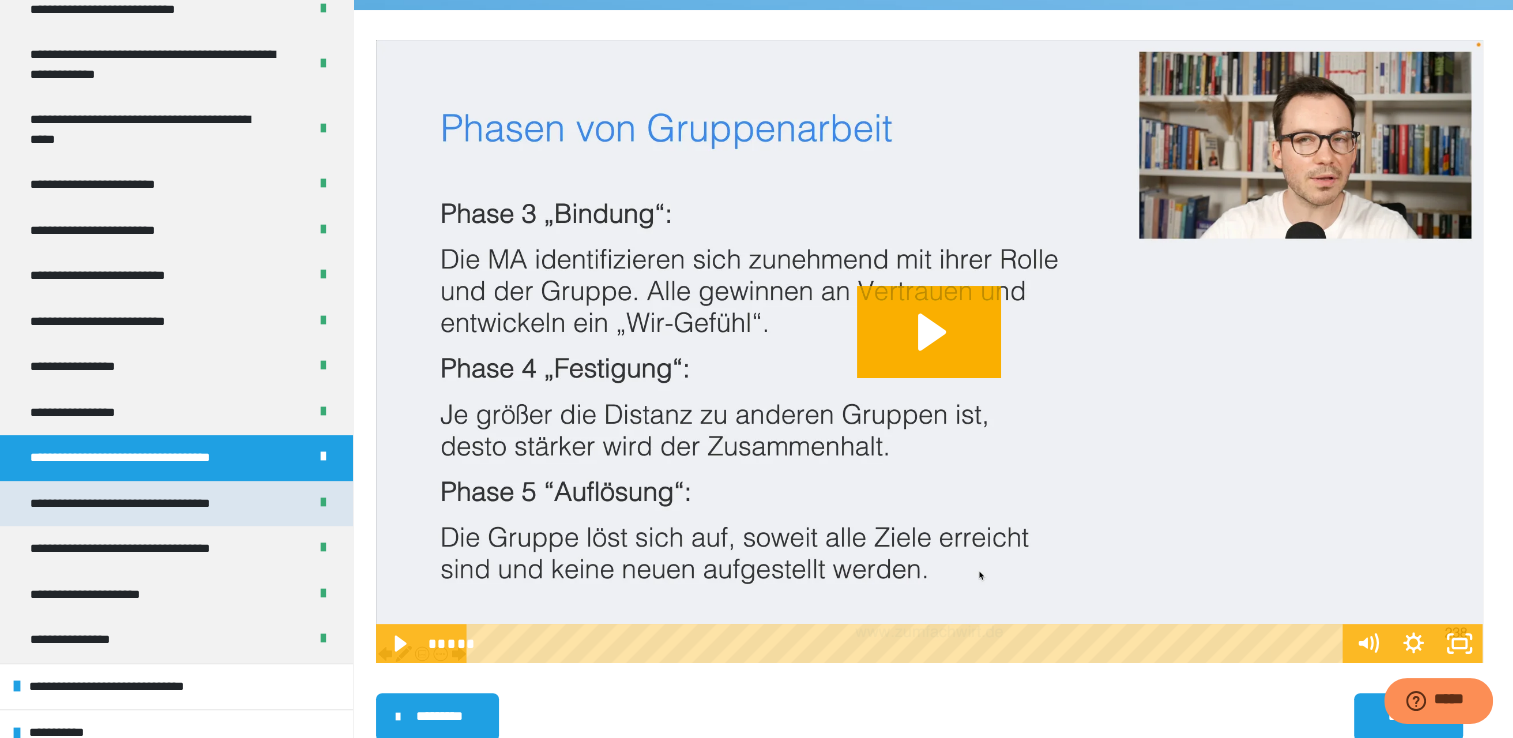 click on "**********" at bounding box center [142, 504] 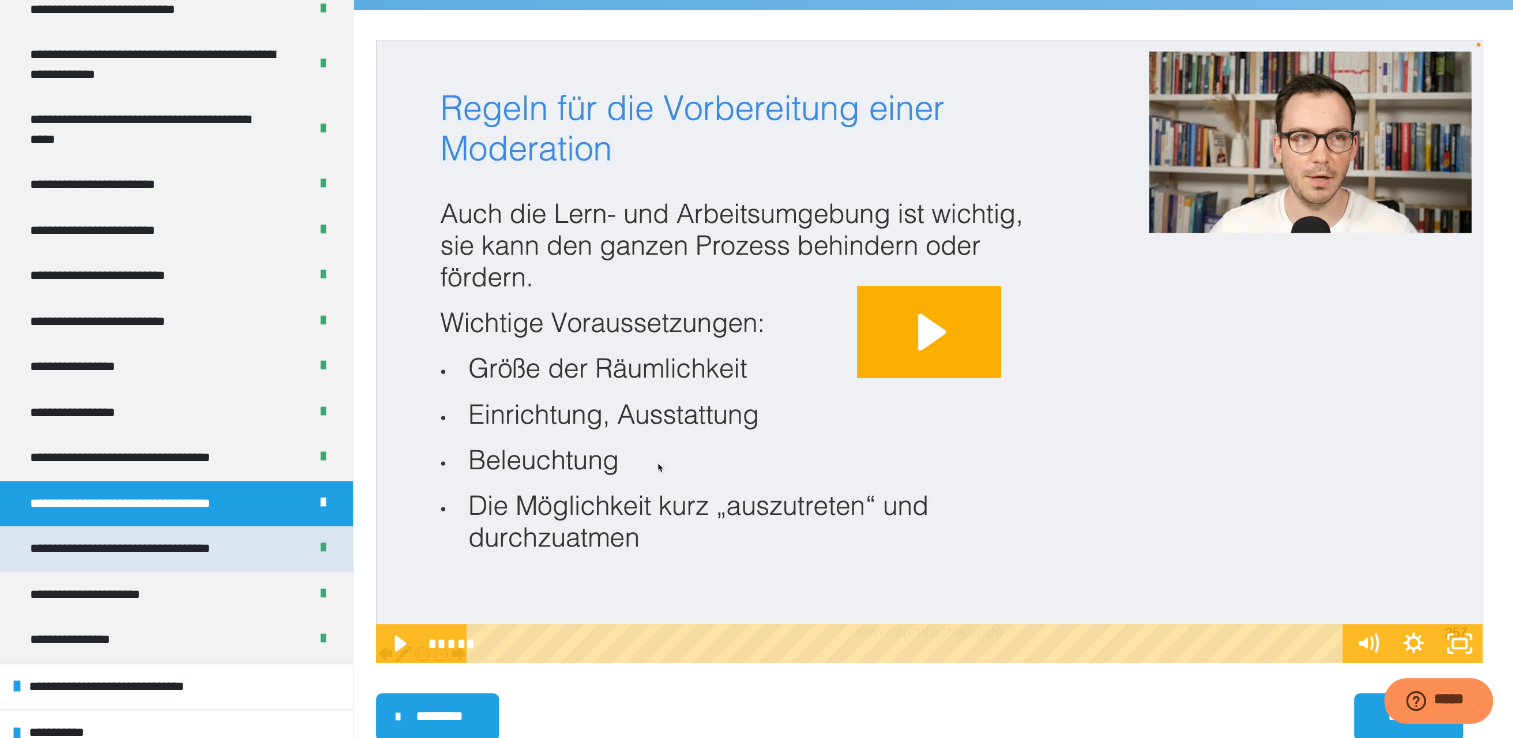 click on "**********" at bounding box center [142, 549] 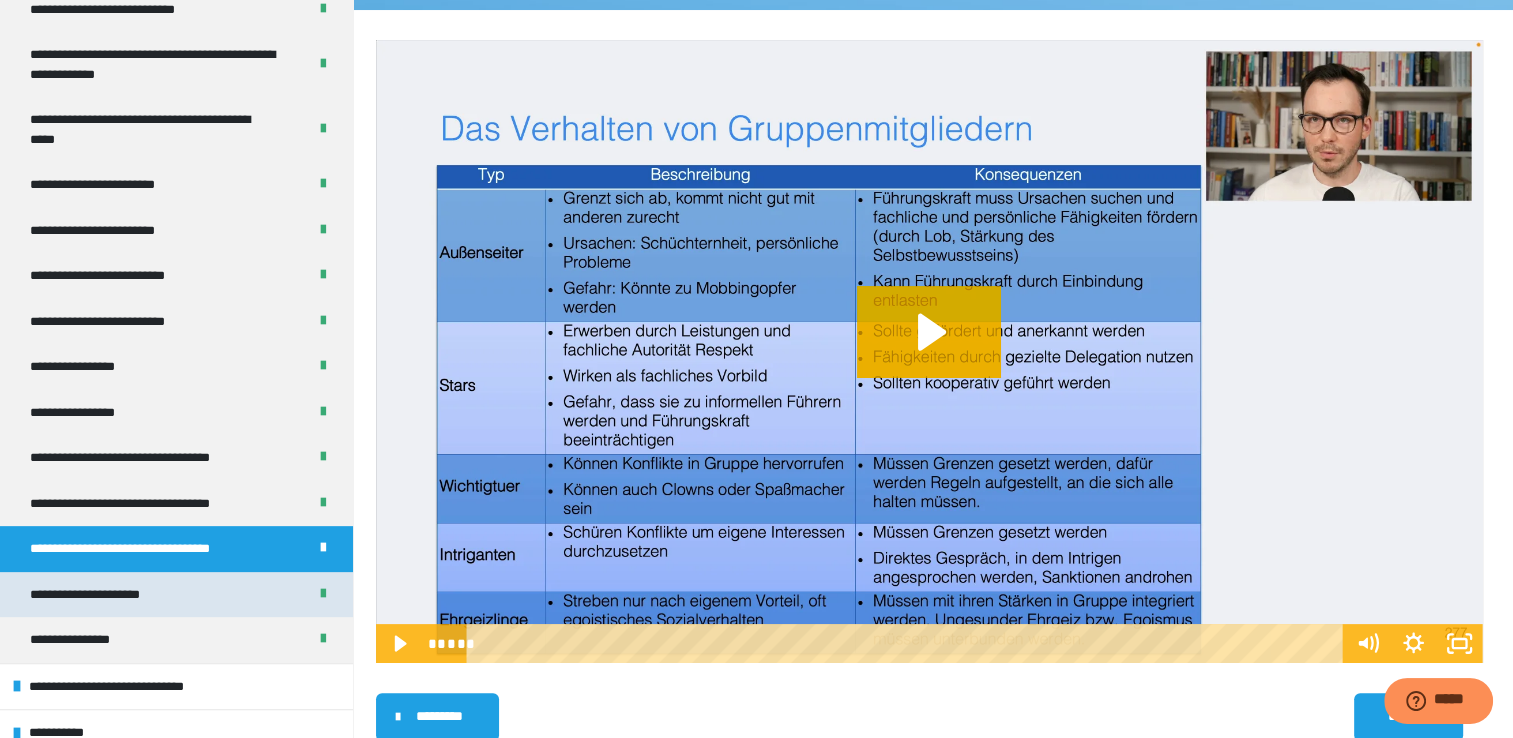 click on "**********" at bounding box center (100, 595) 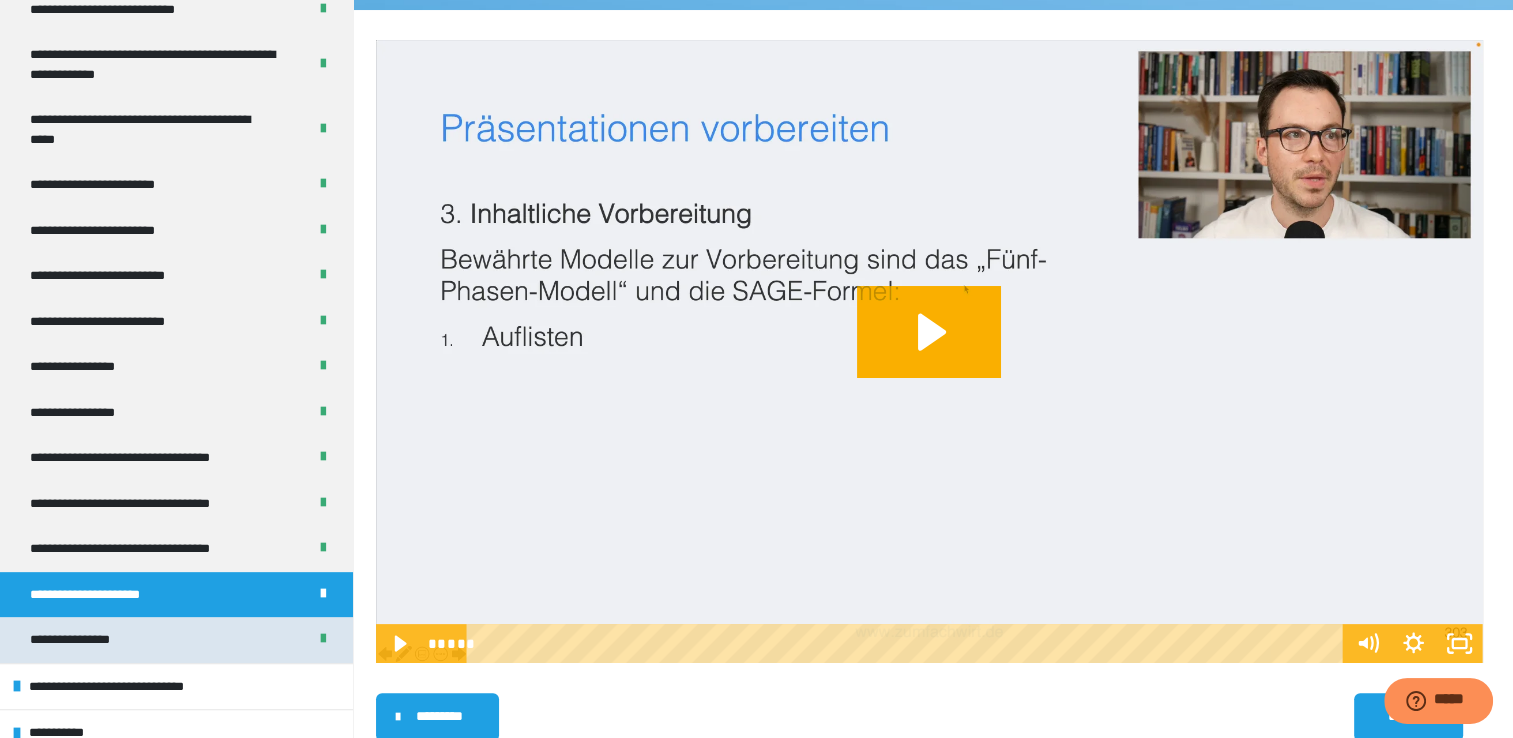 click on "**********" at bounding box center (84, 640) 